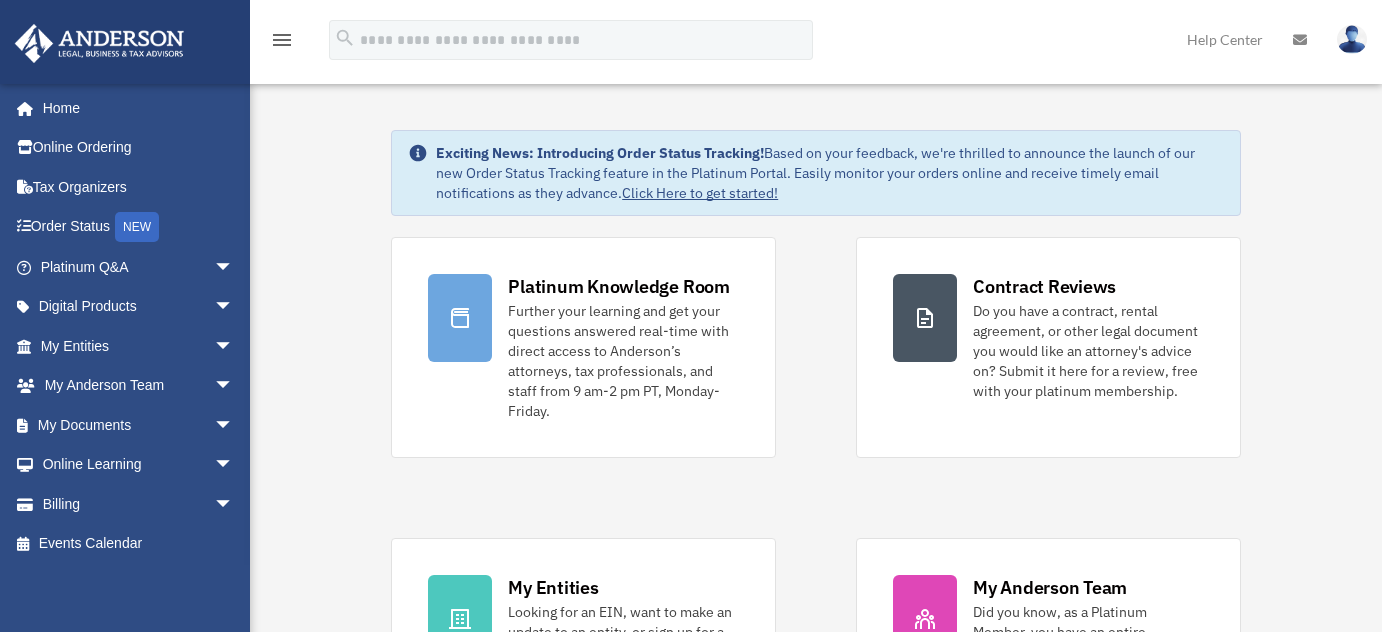 scroll, scrollTop: 0, scrollLeft: 0, axis: both 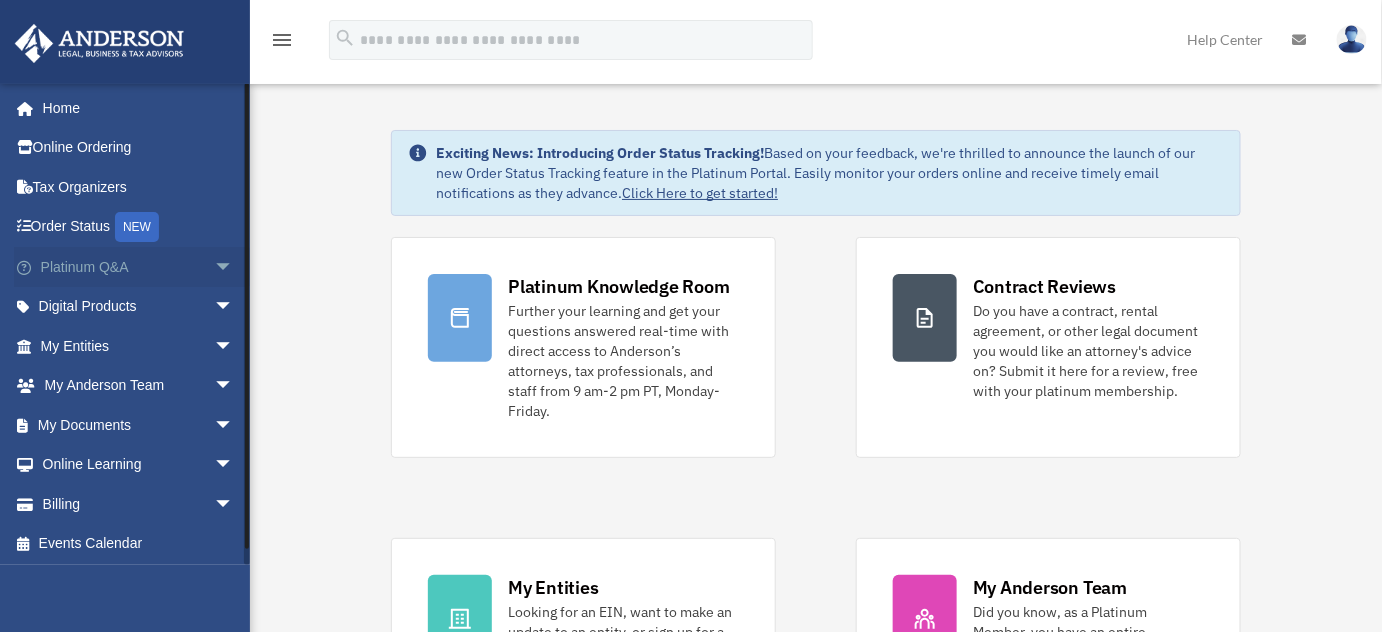 click on "arrow_drop_down" at bounding box center (234, 267) 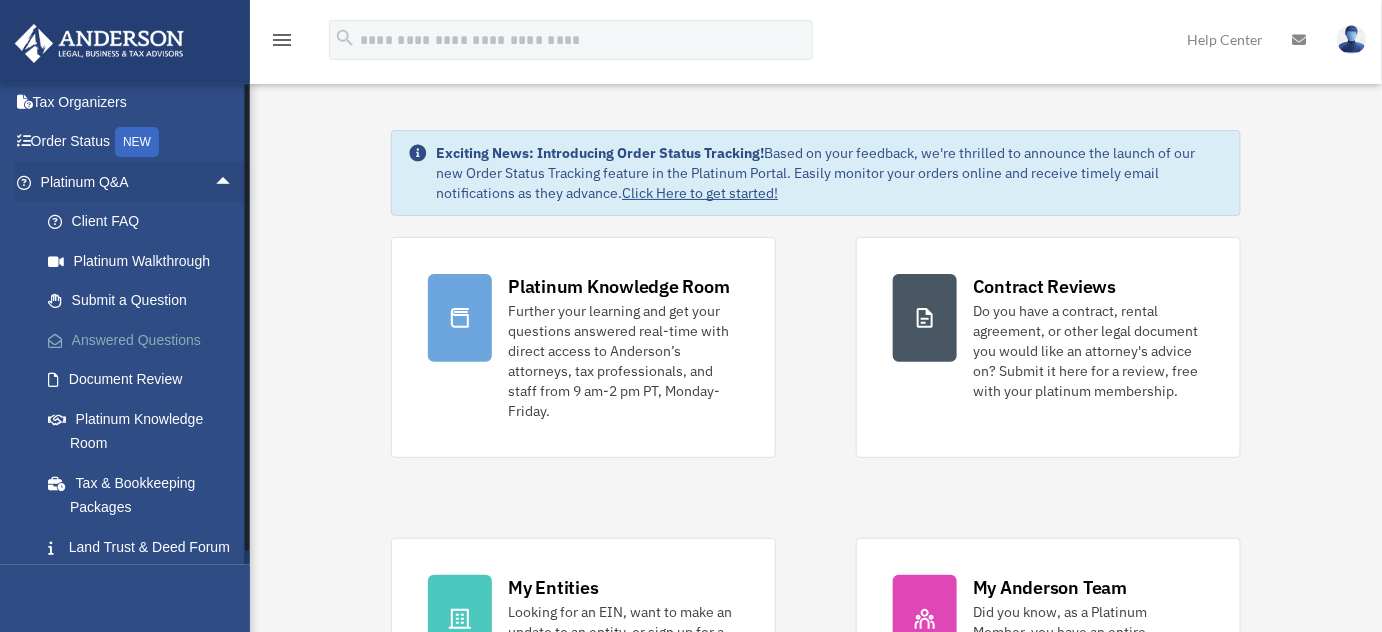 scroll, scrollTop: 93, scrollLeft: 0, axis: vertical 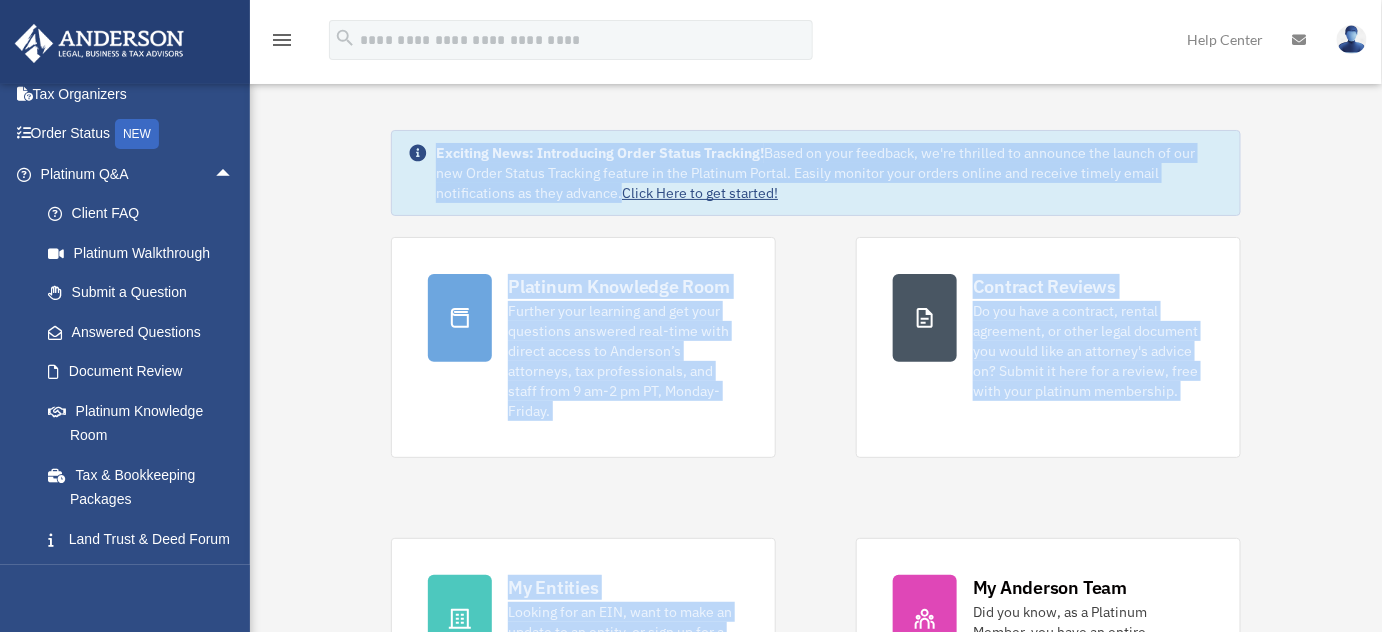 drag, startPoint x: 303, startPoint y: 109, endPoint x: 880, endPoint y: 497, distance: 695.3222 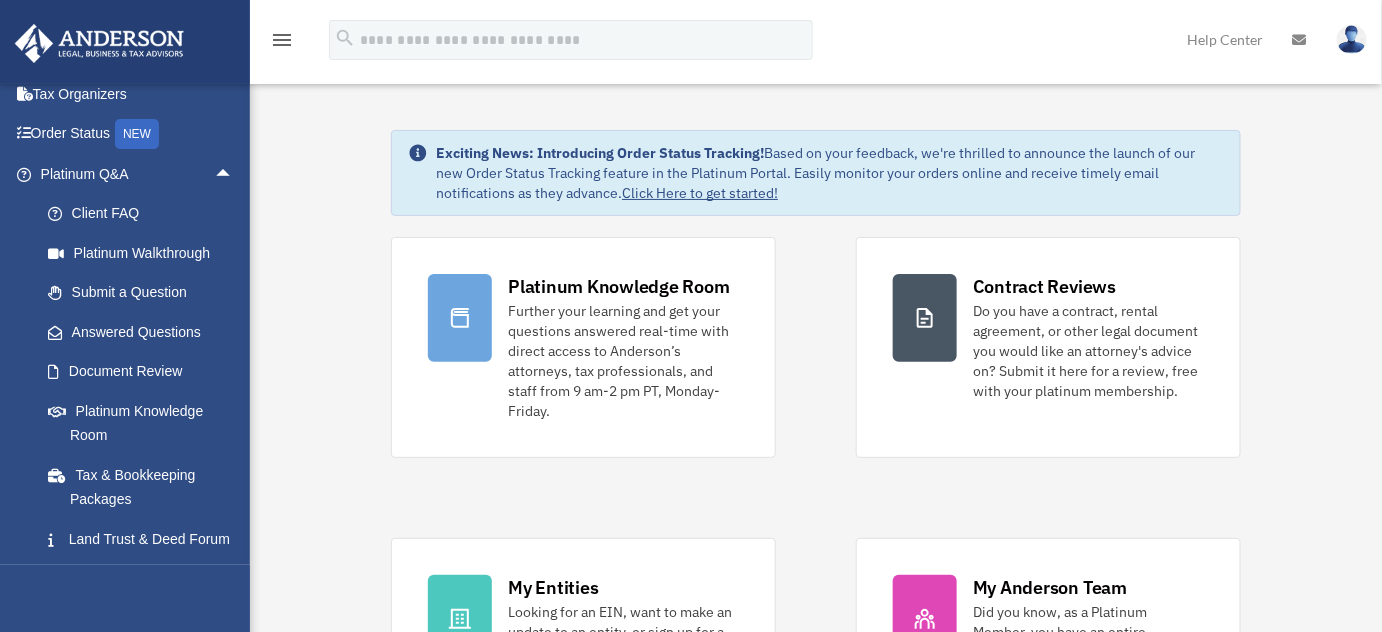 click on "Exciting News: Introducing Order Status Tracking!  Based on your feedback, we're thrilled to announce the launch of our new Order Status Tracking feature in the Platinum Portal. Easily monitor your orders online and receive timely email notifications as they advance.   Click Here to get started!
Platinum Knowledge Room
Further your learning and get your questions answered real-time with direct access to Anderson’s attorneys, tax professionals, and staff from 9 am-2 pm PT, Monday-Friday." at bounding box center [816, 1092] 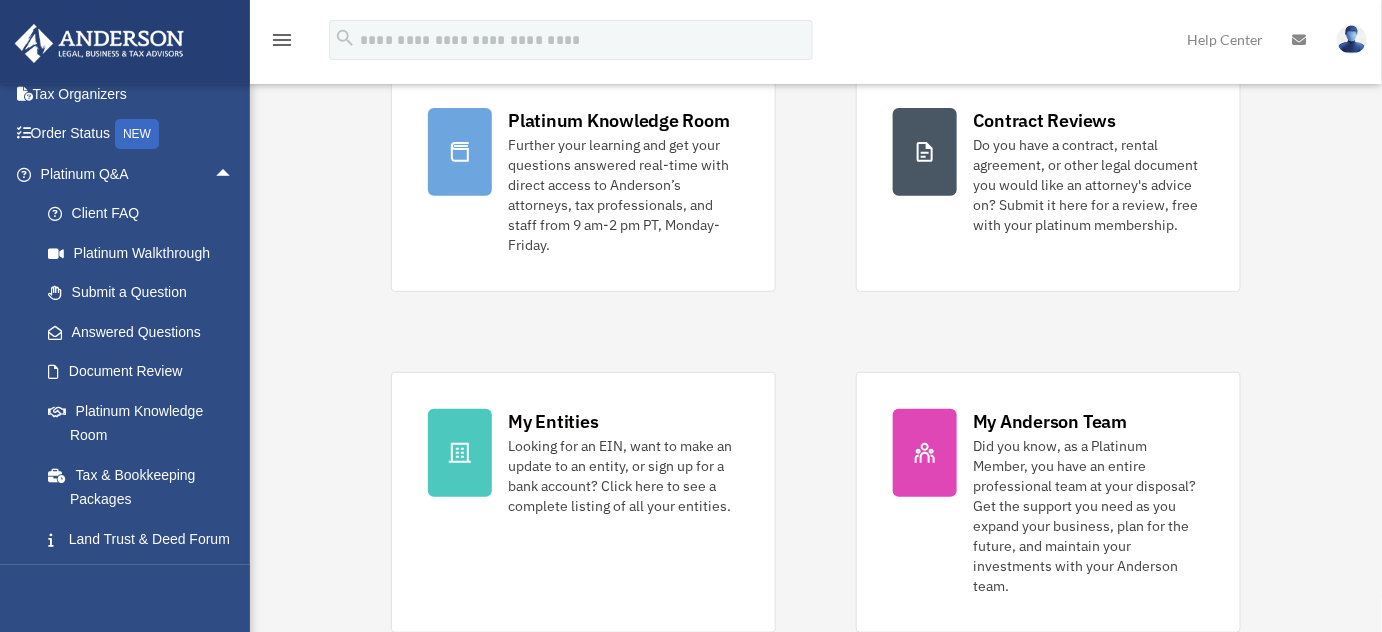 scroll, scrollTop: 178, scrollLeft: 0, axis: vertical 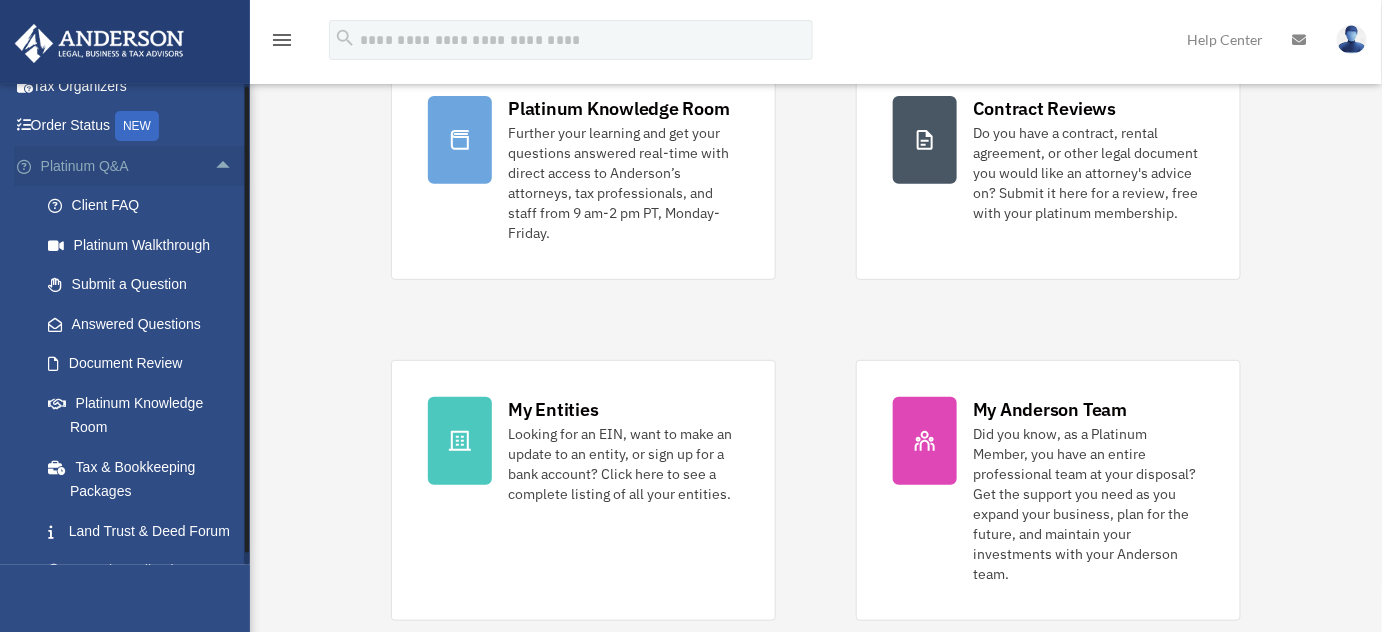 click on "arrow_drop_up" at bounding box center (234, 166) 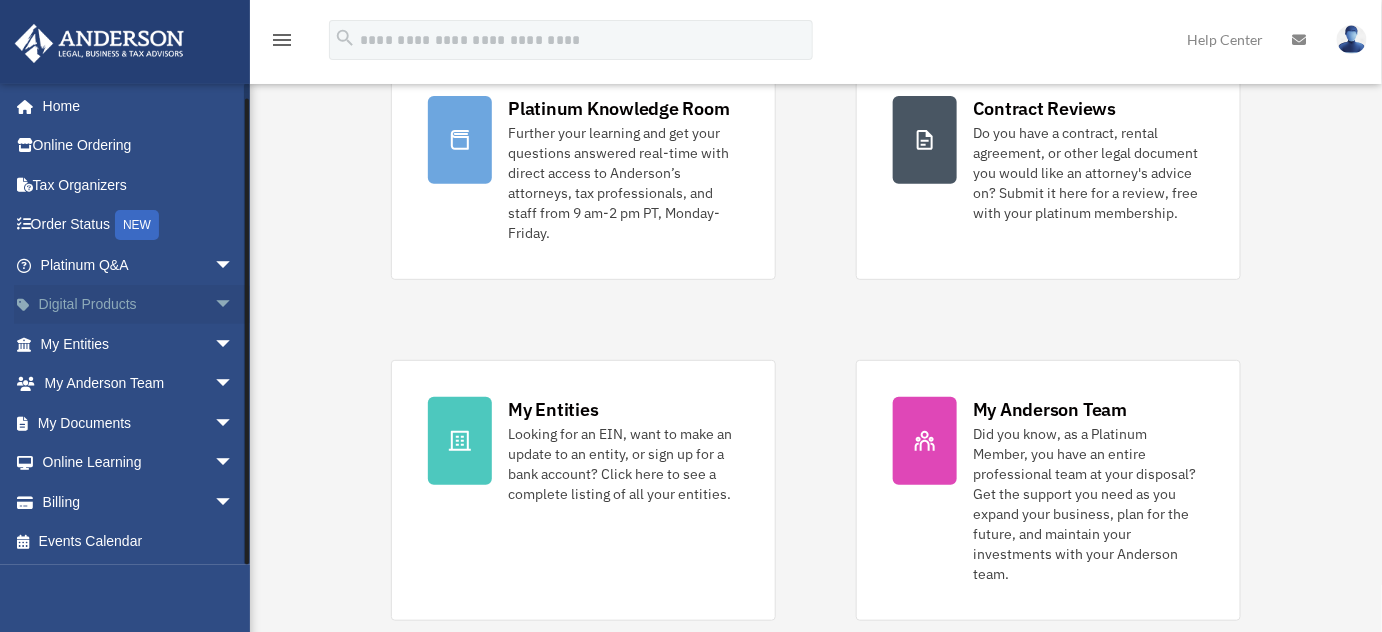 click on "arrow_drop_down" at bounding box center (234, 305) 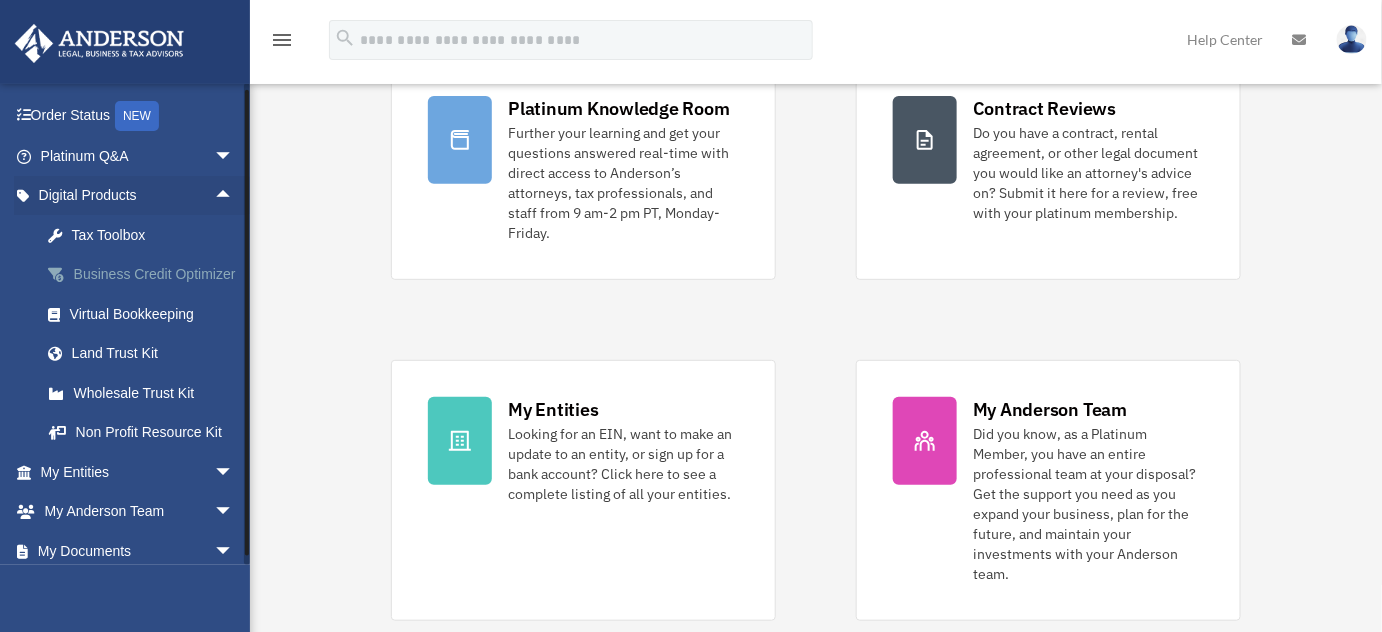 scroll, scrollTop: 112, scrollLeft: 0, axis: vertical 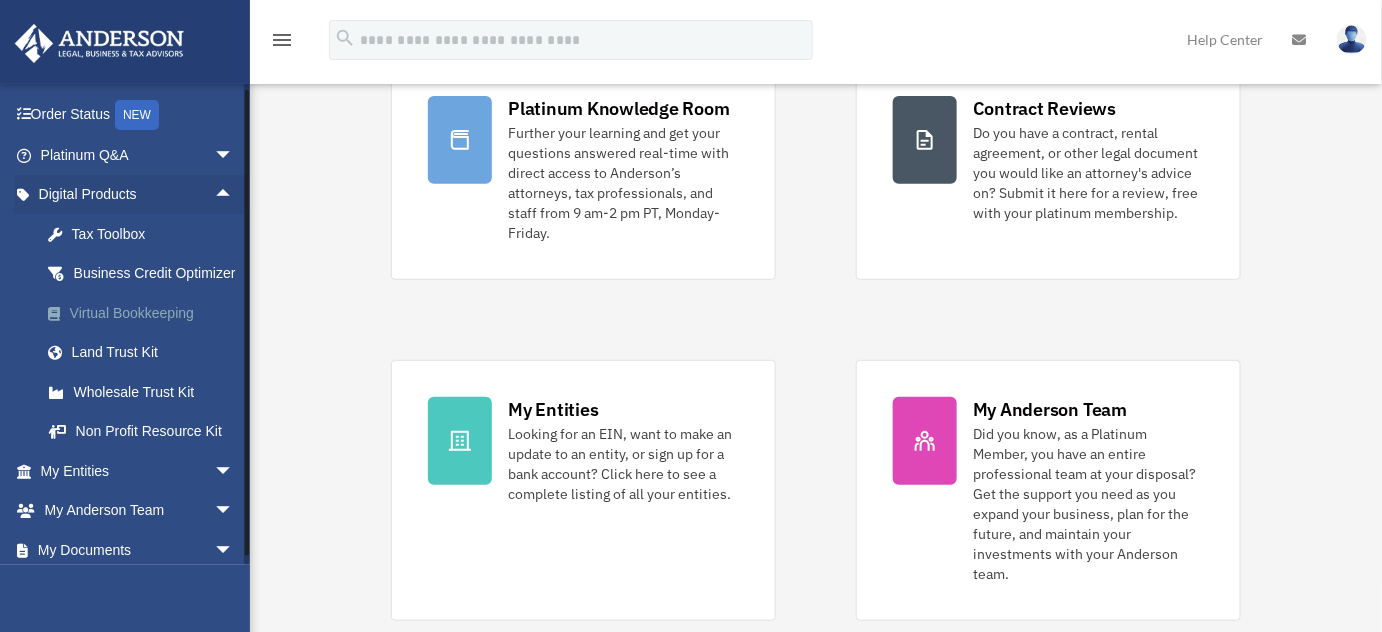 click on "Virtual Bookkeeping" at bounding box center [154, 313] 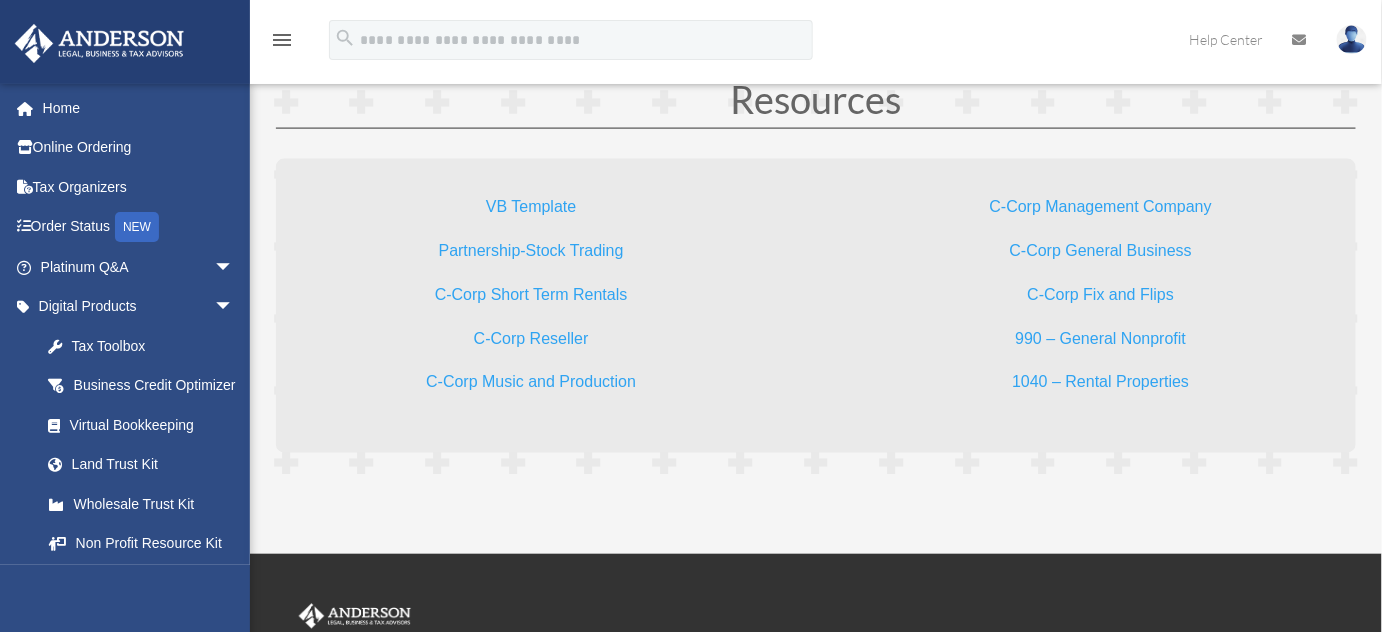 scroll, scrollTop: 5955, scrollLeft: 0, axis: vertical 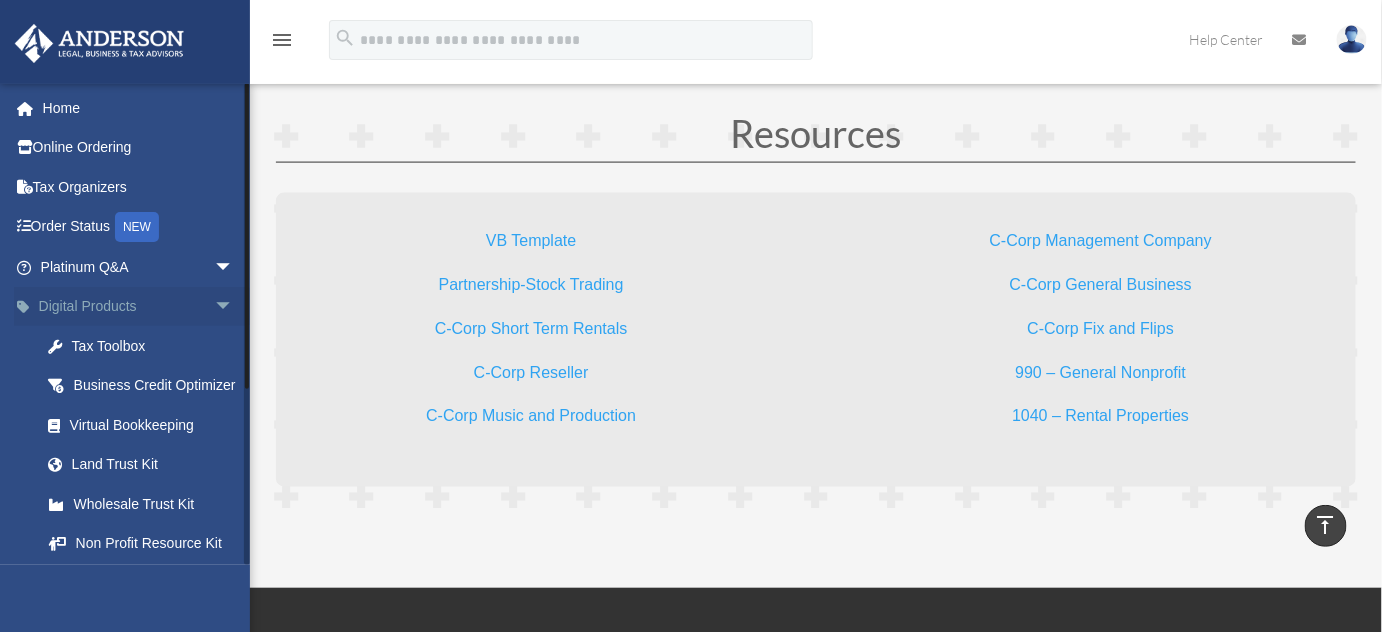 click on "arrow_drop_down" at bounding box center [234, 307] 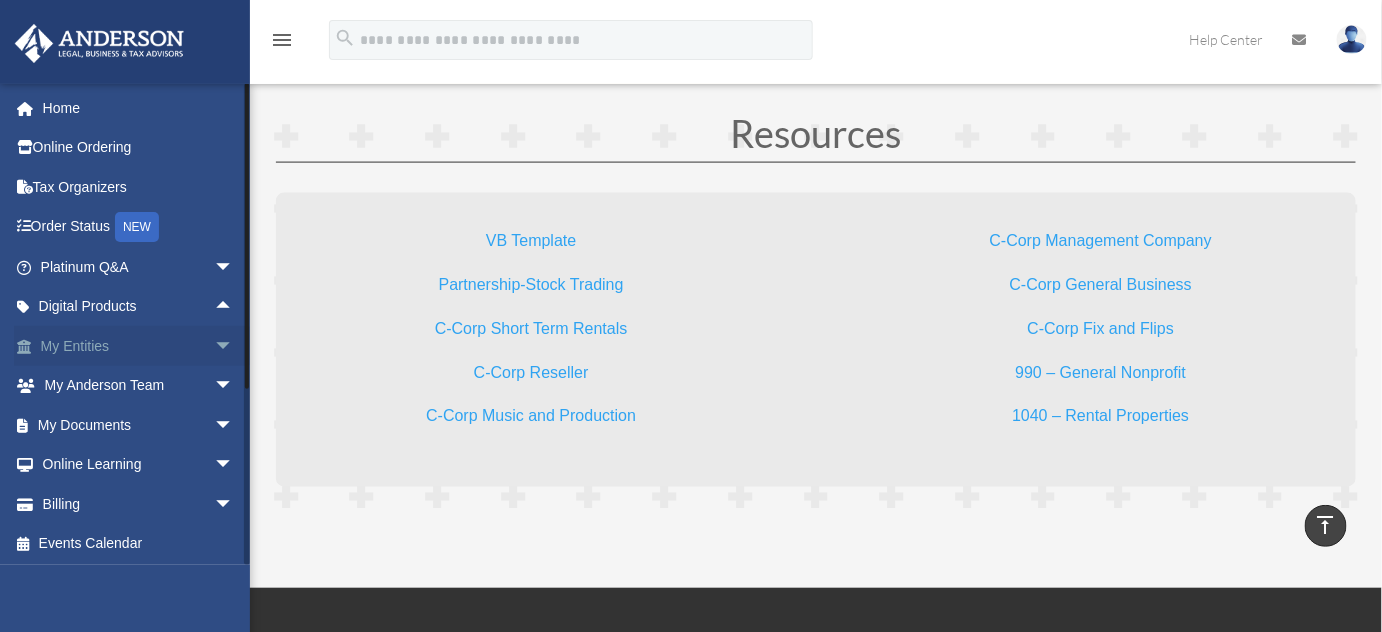click on "arrow_drop_down" at bounding box center [234, 346] 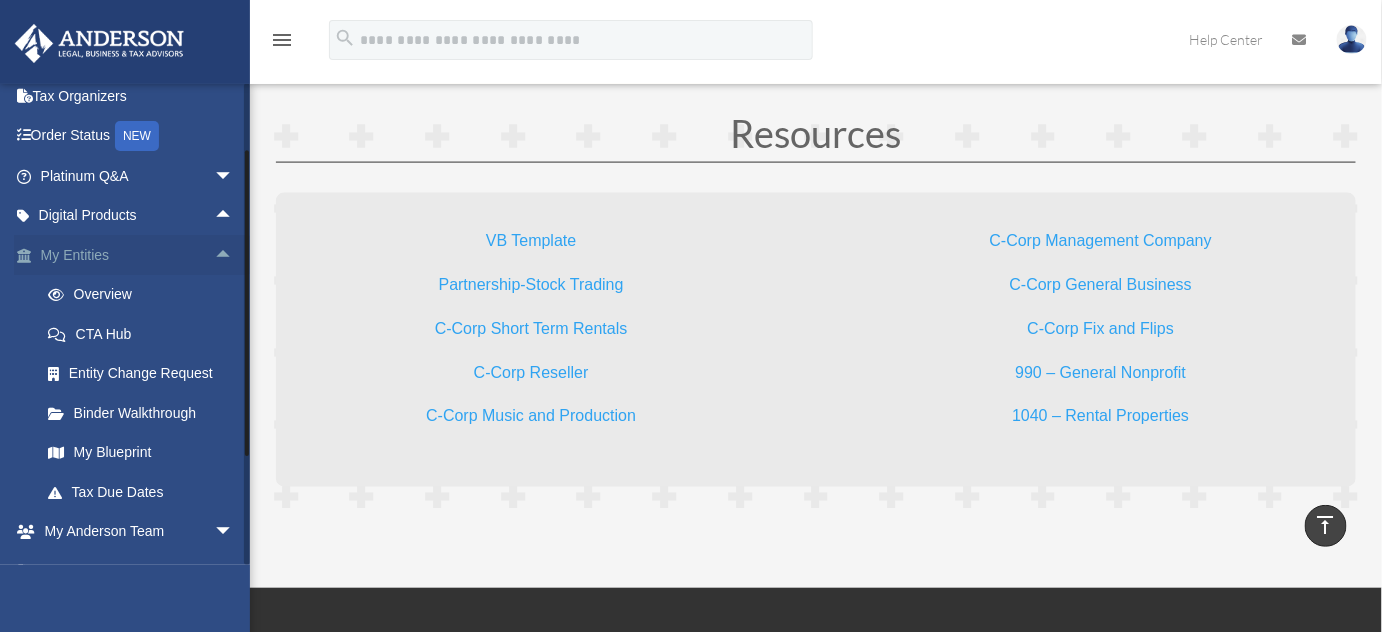 scroll, scrollTop: 93, scrollLeft: 0, axis: vertical 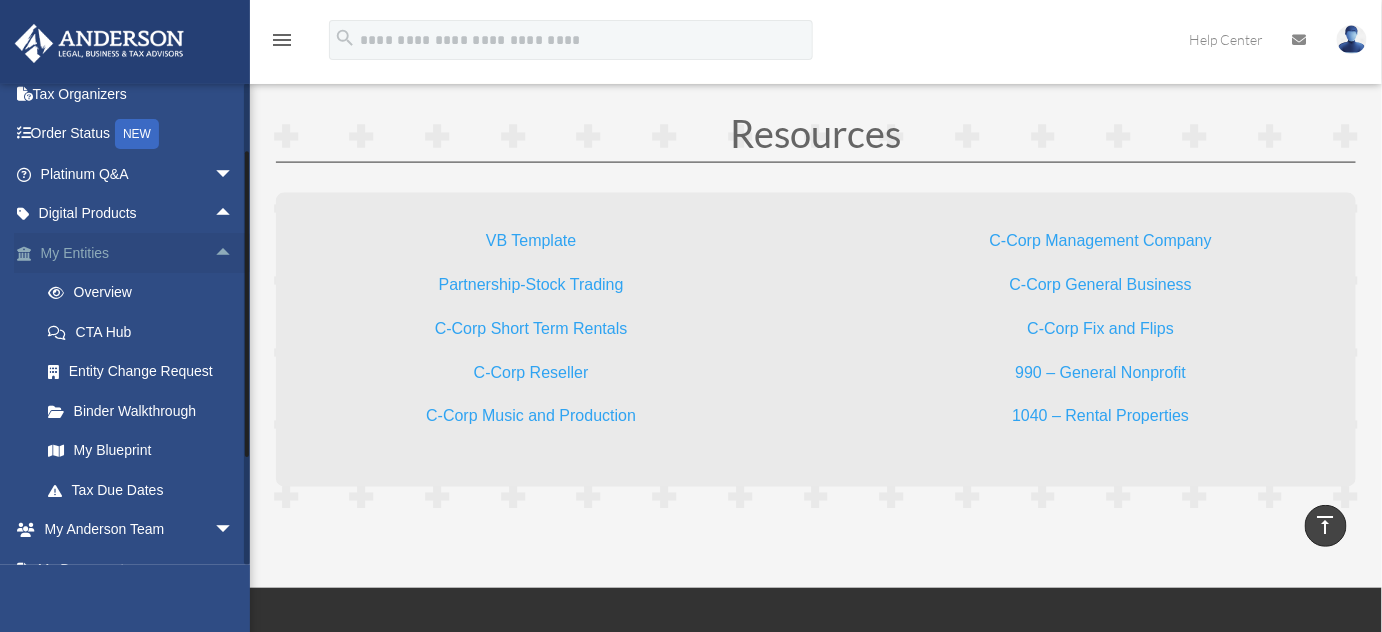 click on "arrow_drop_up" at bounding box center [234, 253] 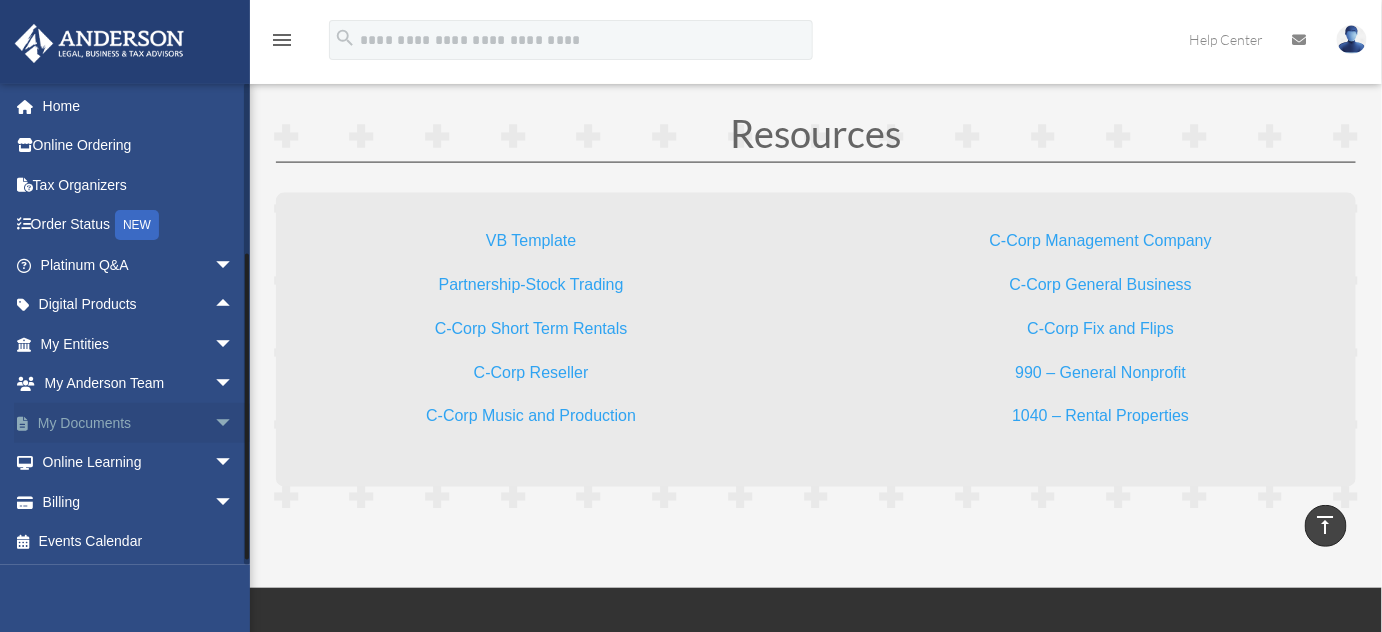 click on "arrow_drop_down" at bounding box center (234, 423) 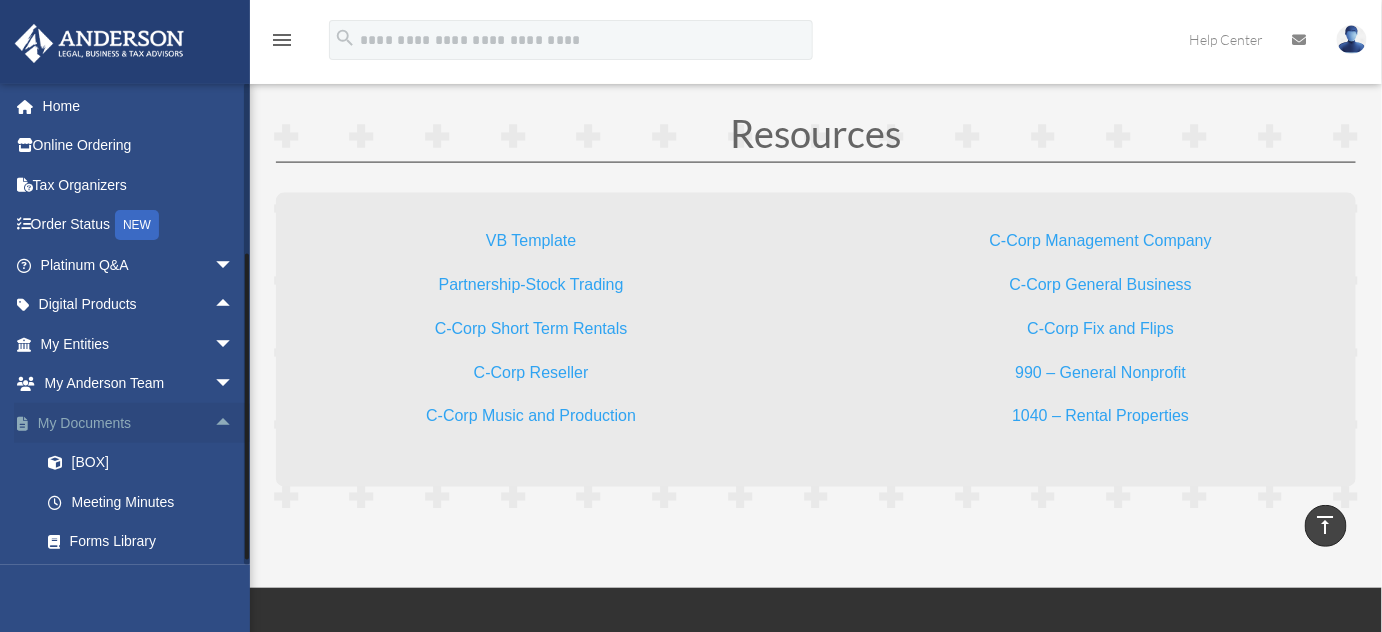 scroll, scrollTop: 160, scrollLeft: 0, axis: vertical 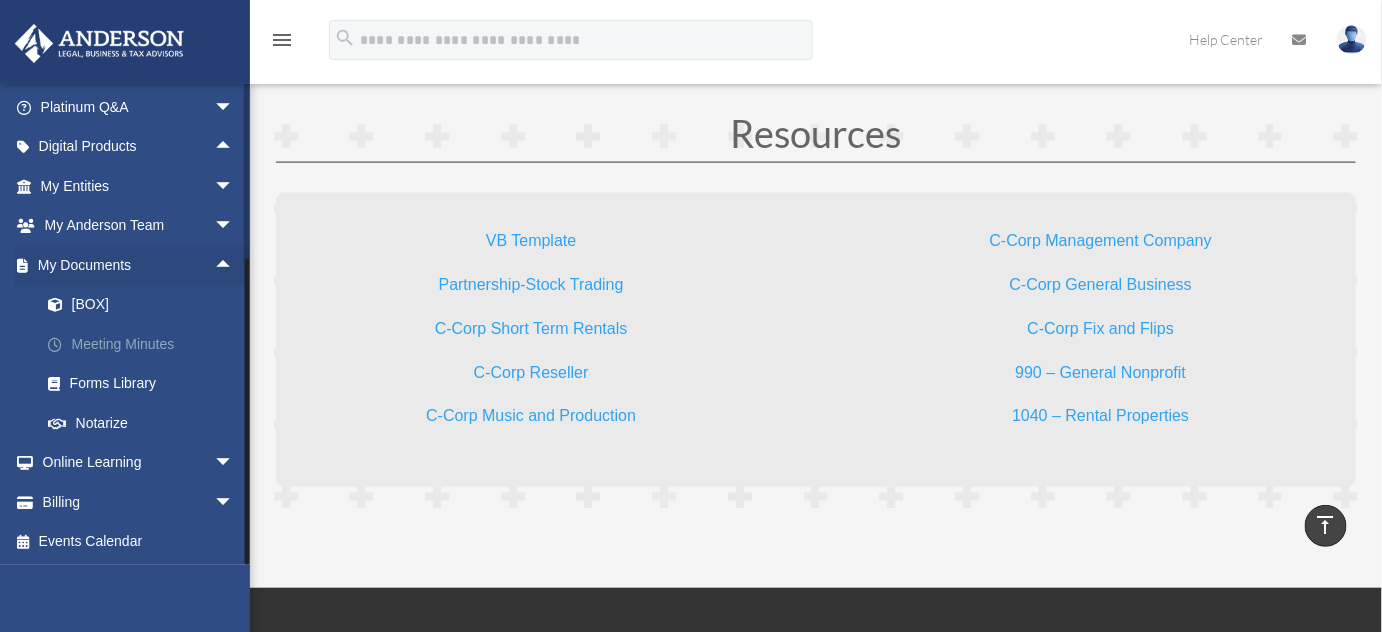 click on "Meeting Minutes" at bounding box center [146, 344] 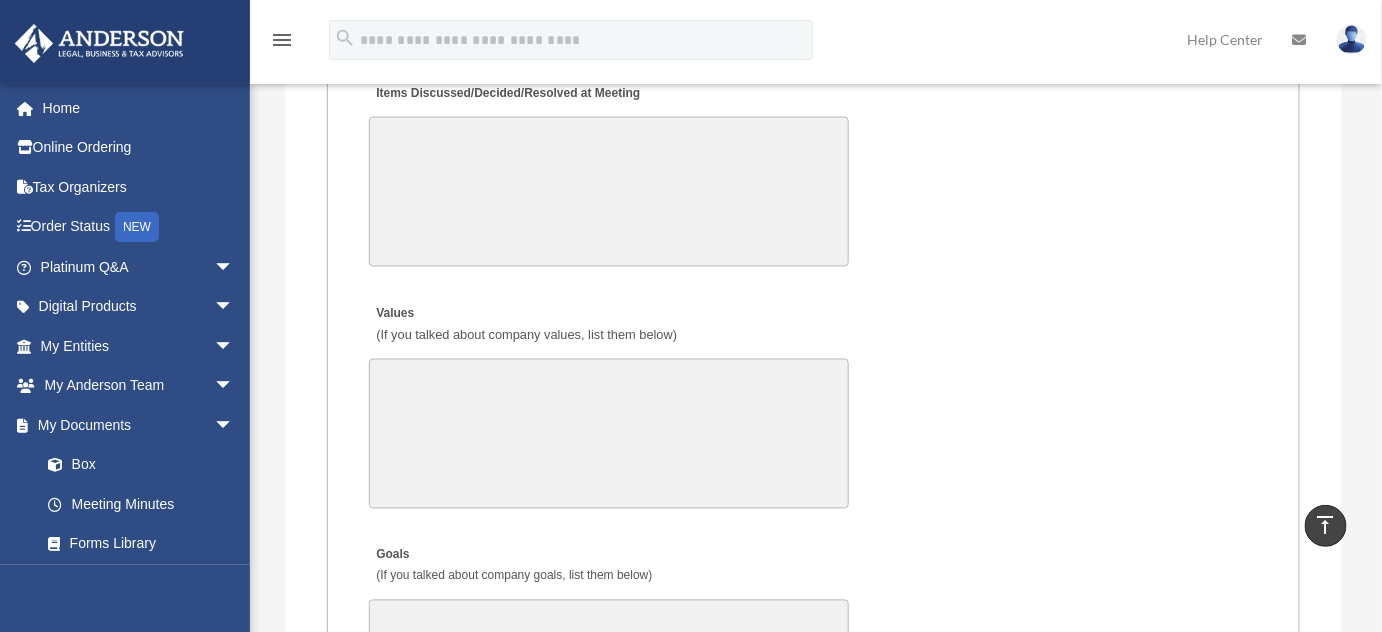 scroll, scrollTop: 3548, scrollLeft: 0, axis: vertical 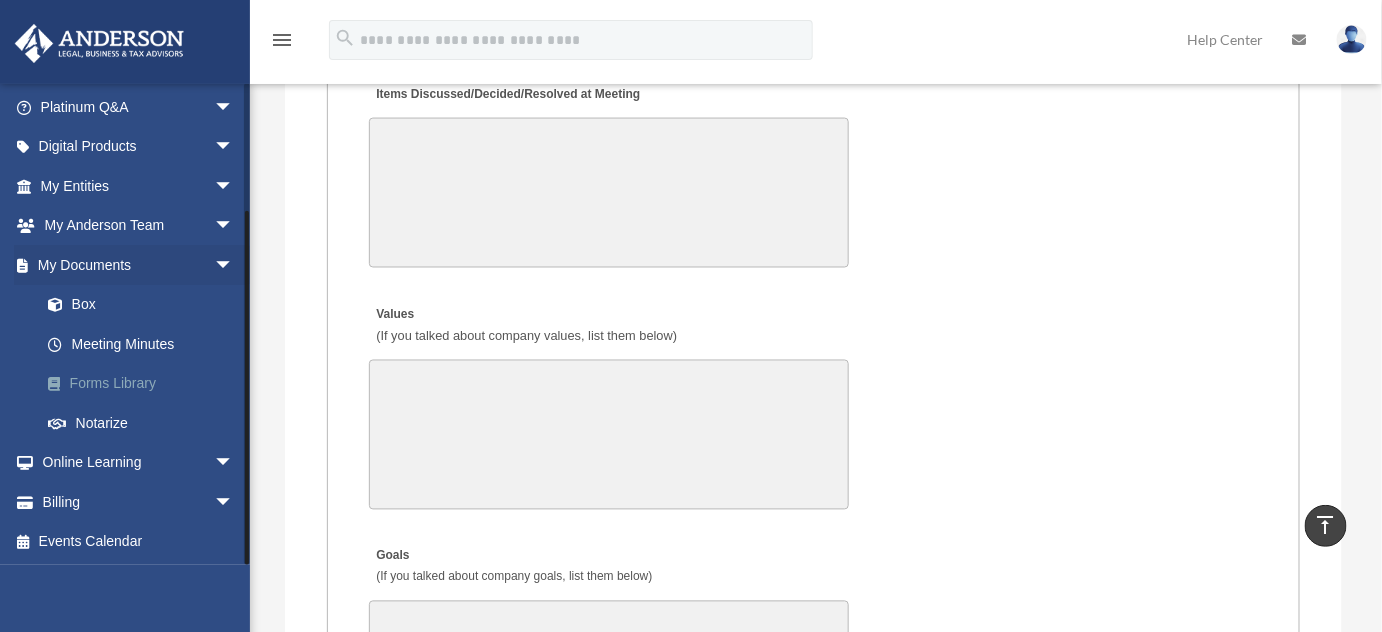 click on "Forms Library" at bounding box center (146, 384) 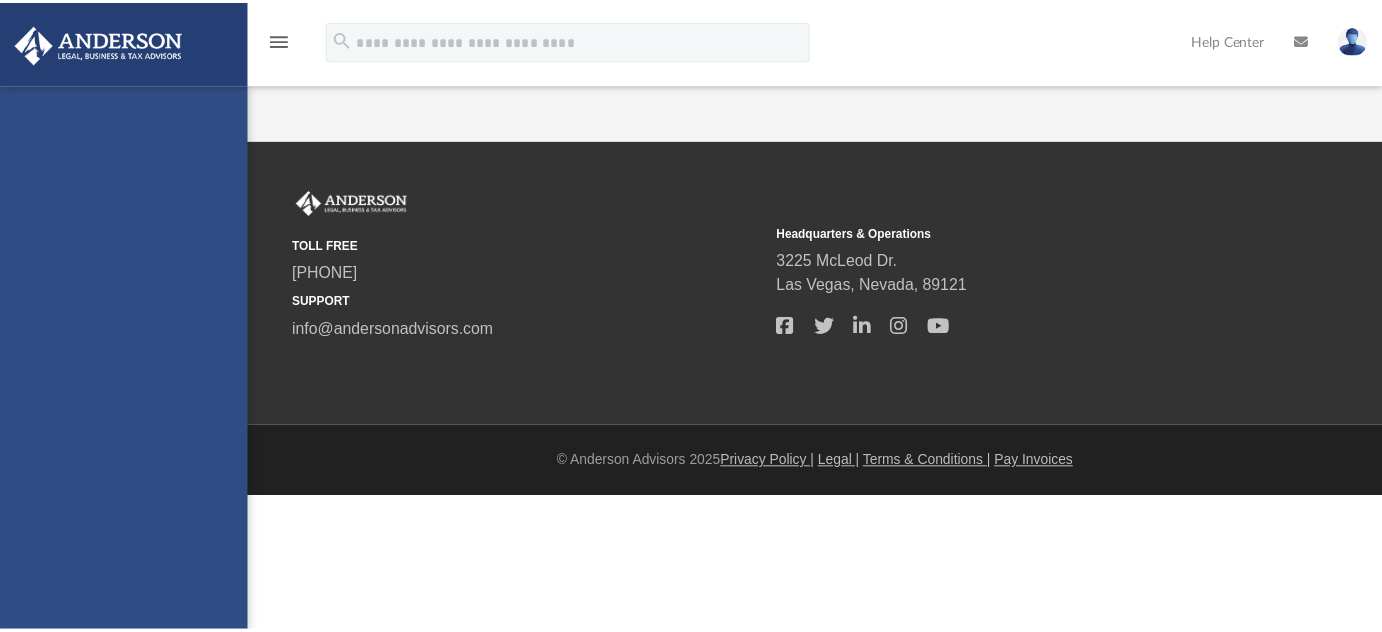 scroll, scrollTop: 0, scrollLeft: 0, axis: both 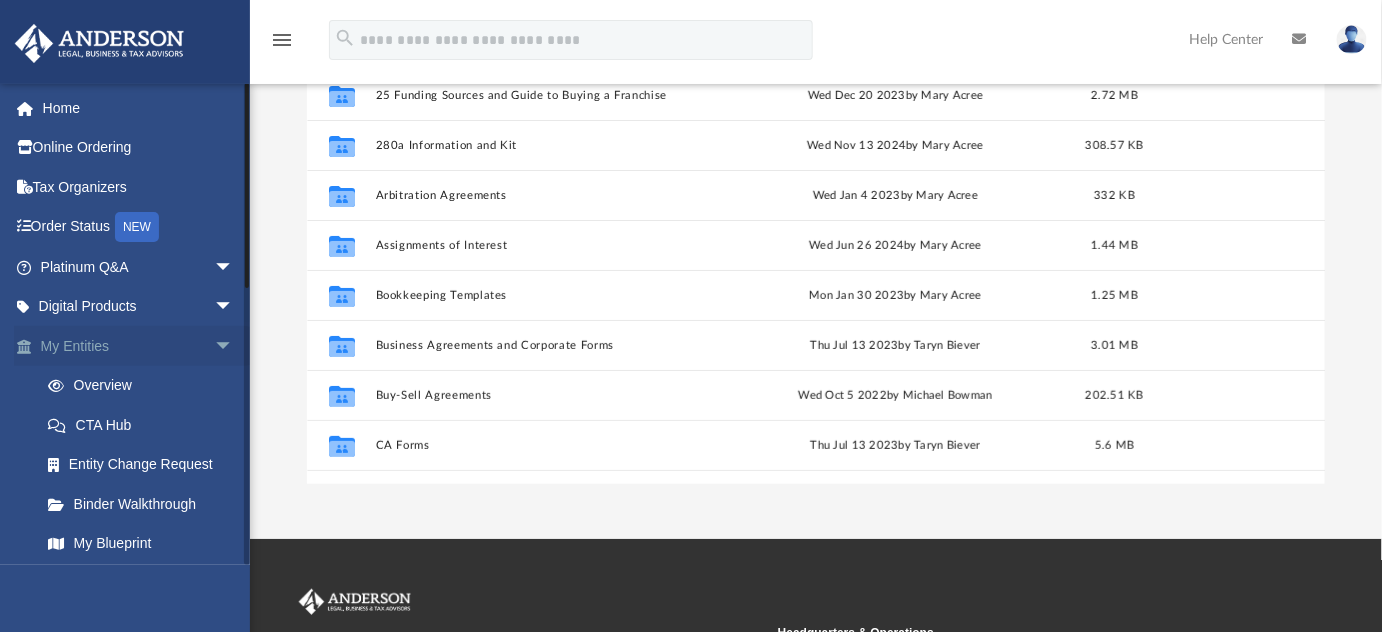 click on "arrow_drop_down" at bounding box center (234, 346) 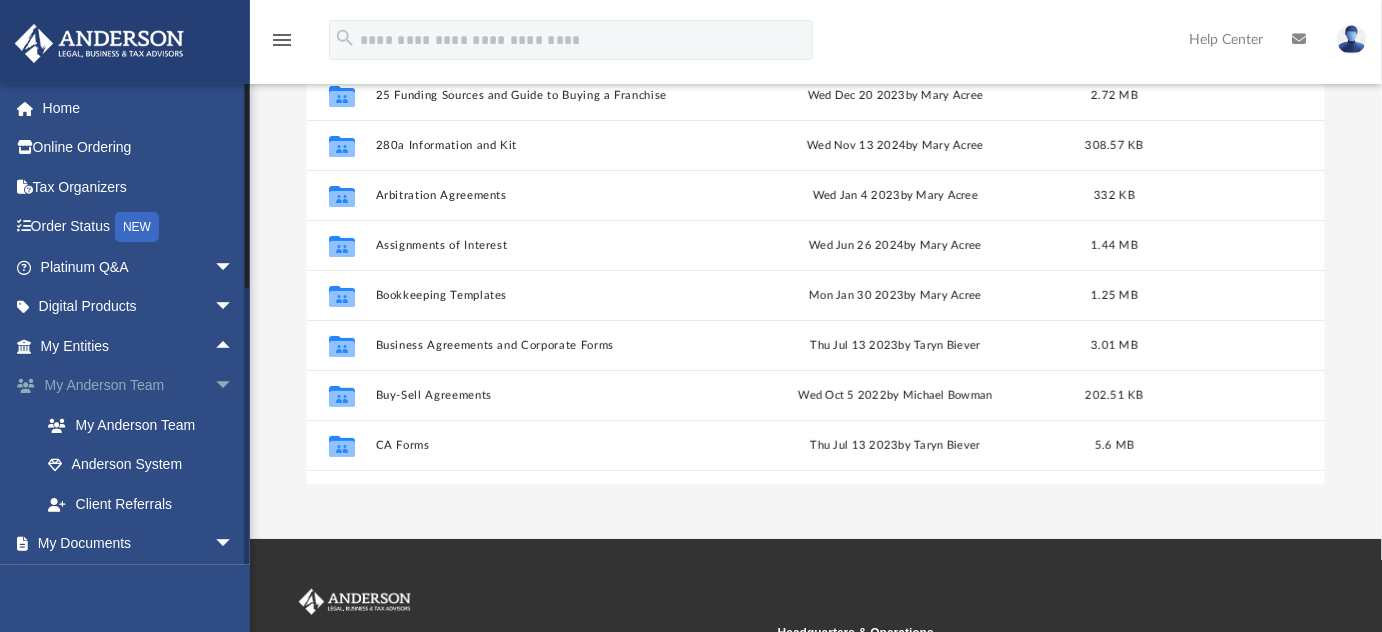 click on "arrow_drop_down" at bounding box center (234, 386) 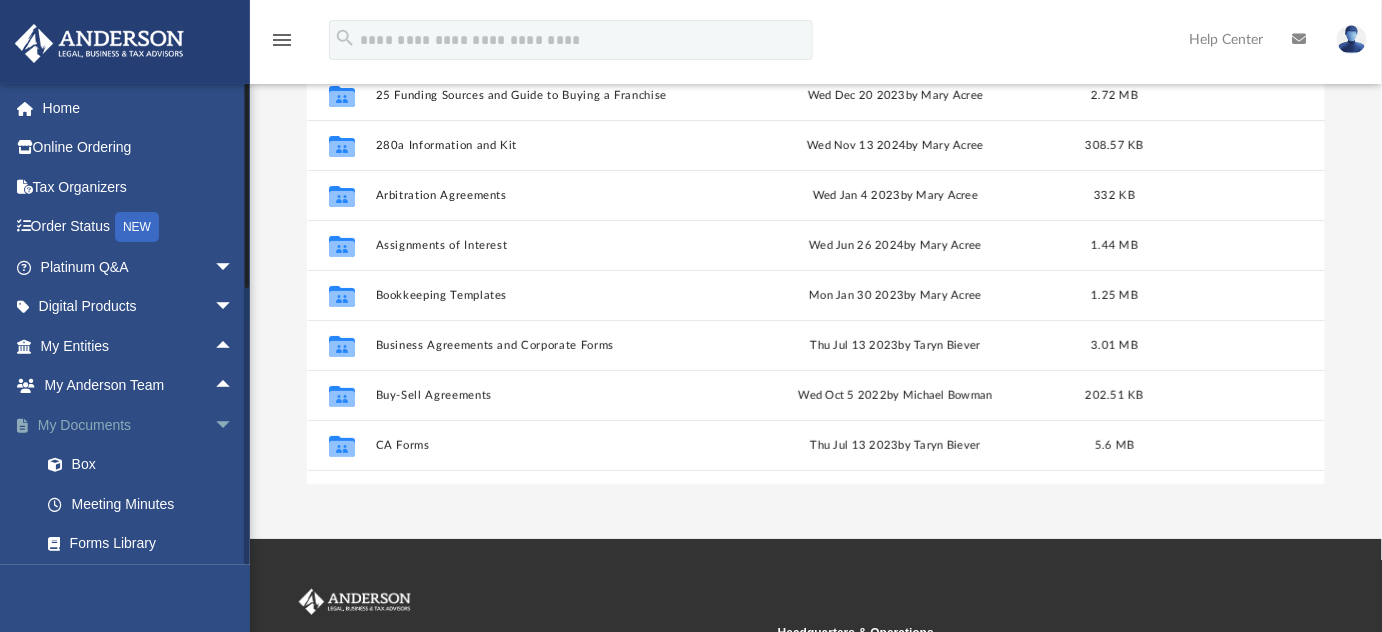 click on "arrow_drop_down" at bounding box center [234, 425] 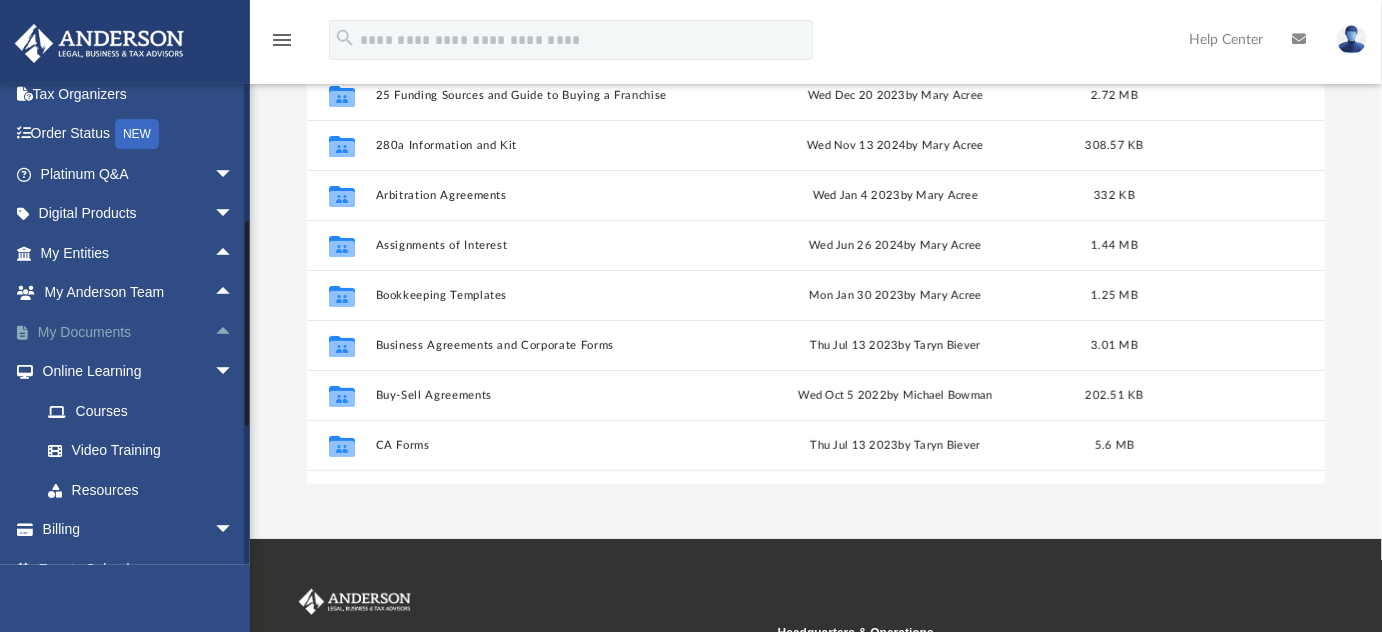 scroll, scrollTop: 109, scrollLeft: 0, axis: vertical 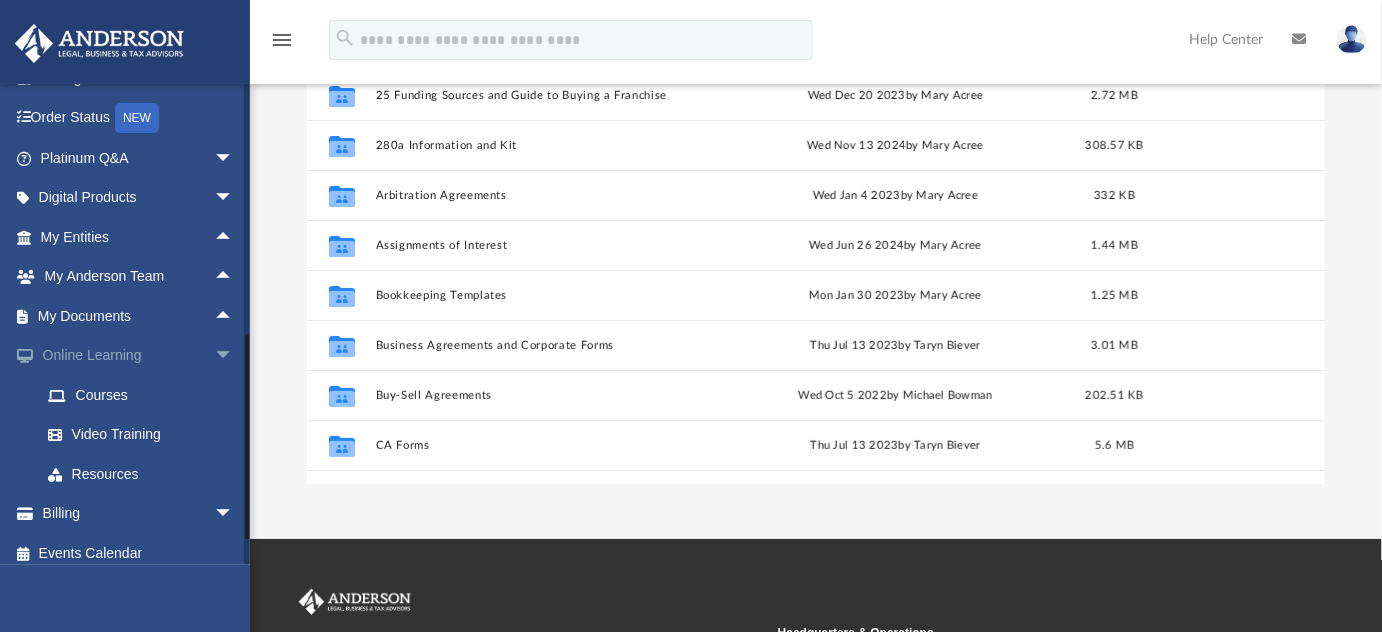 click on "arrow_drop_down" at bounding box center (234, 356) 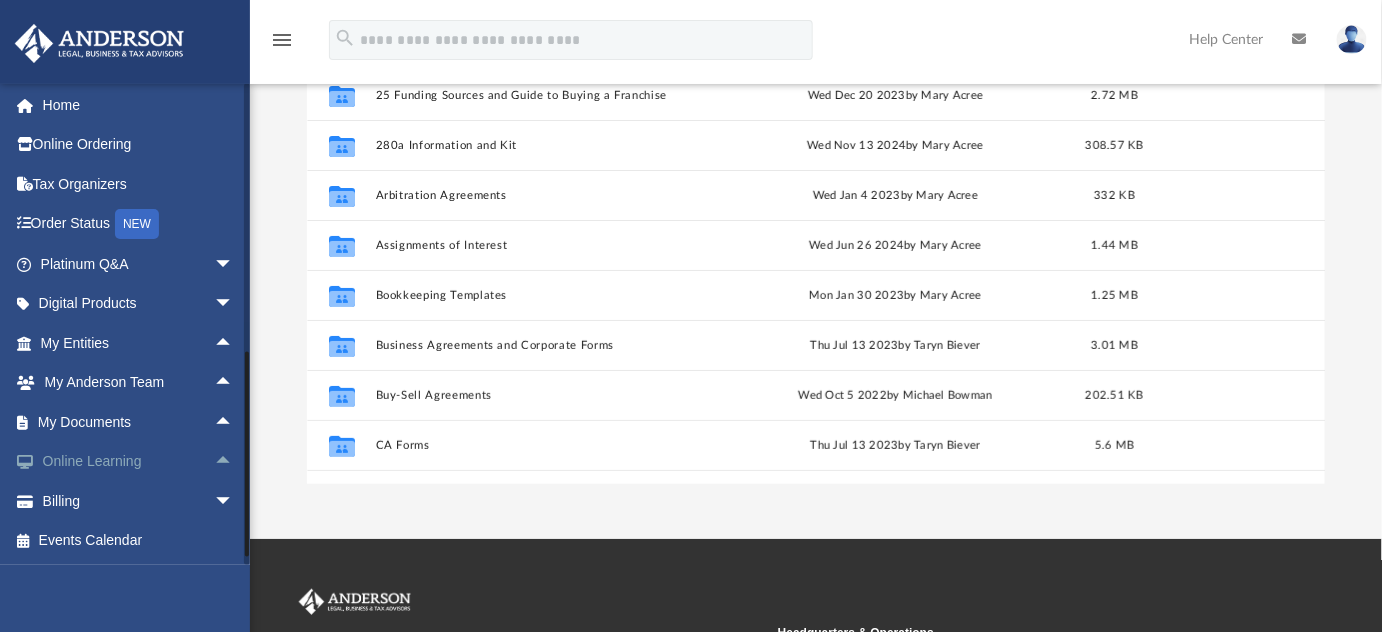 scroll, scrollTop: 2, scrollLeft: 0, axis: vertical 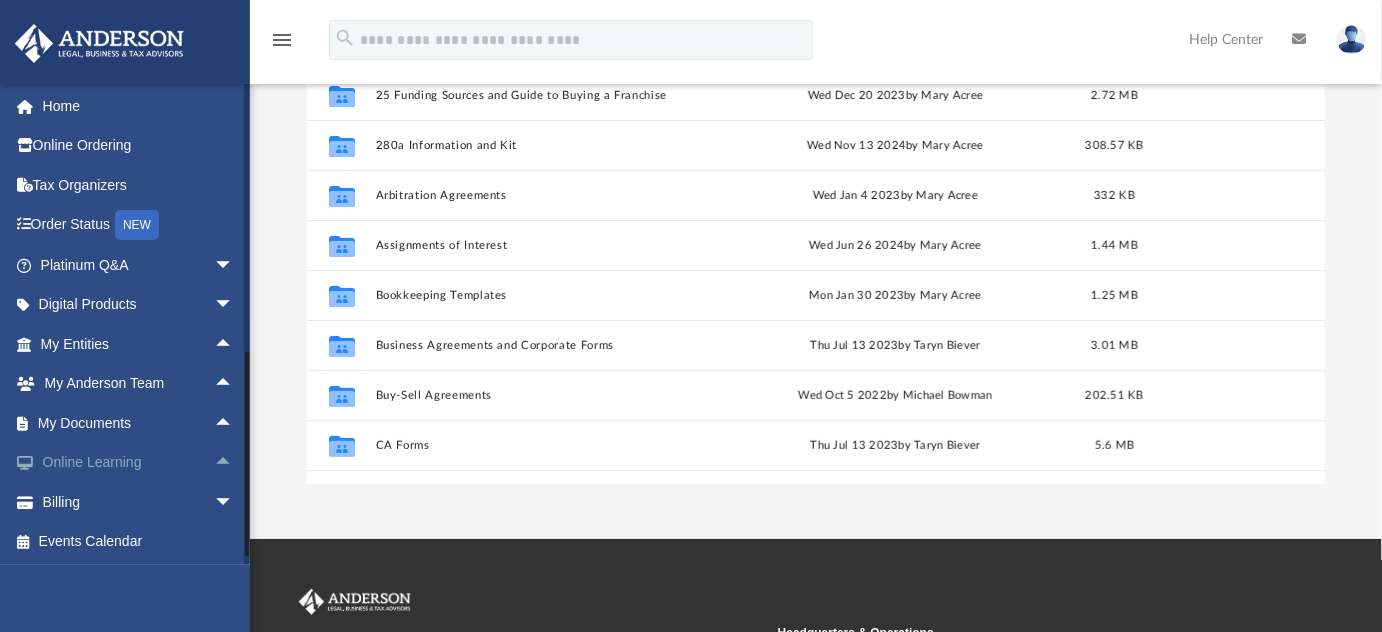 click on "arrow_drop_up" at bounding box center [234, 463] 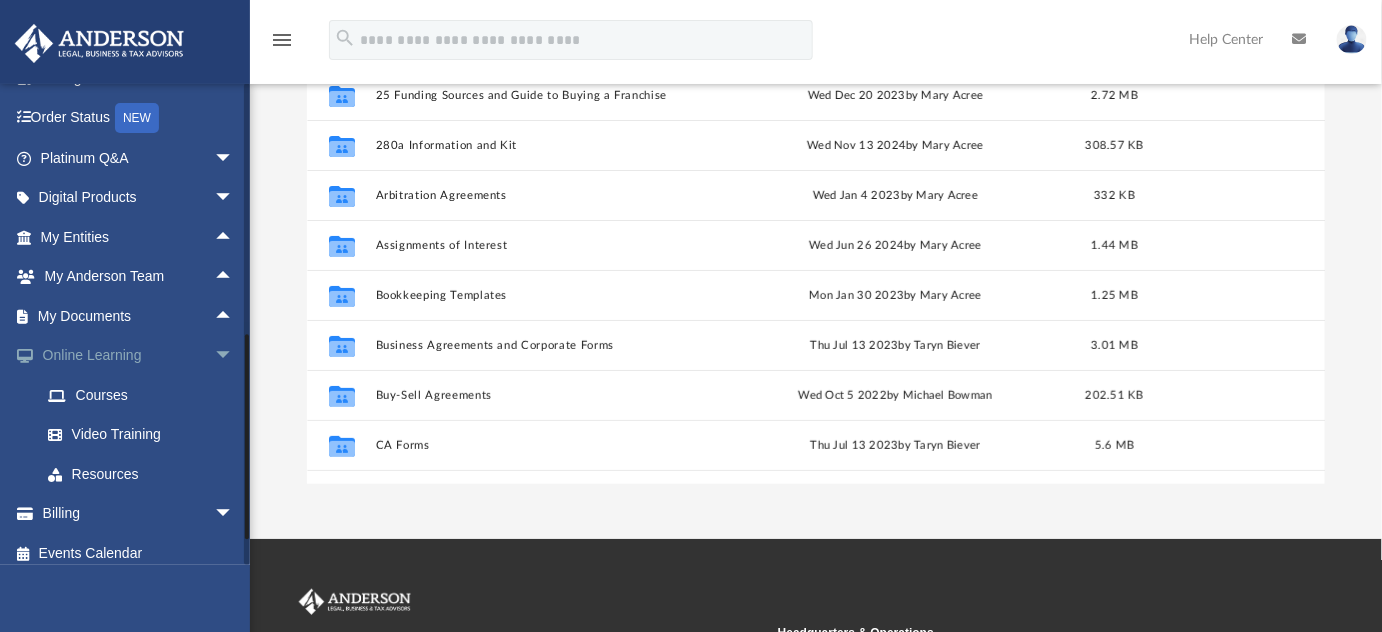 scroll, scrollTop: 120, scrollLeft: 0, axis: vertical 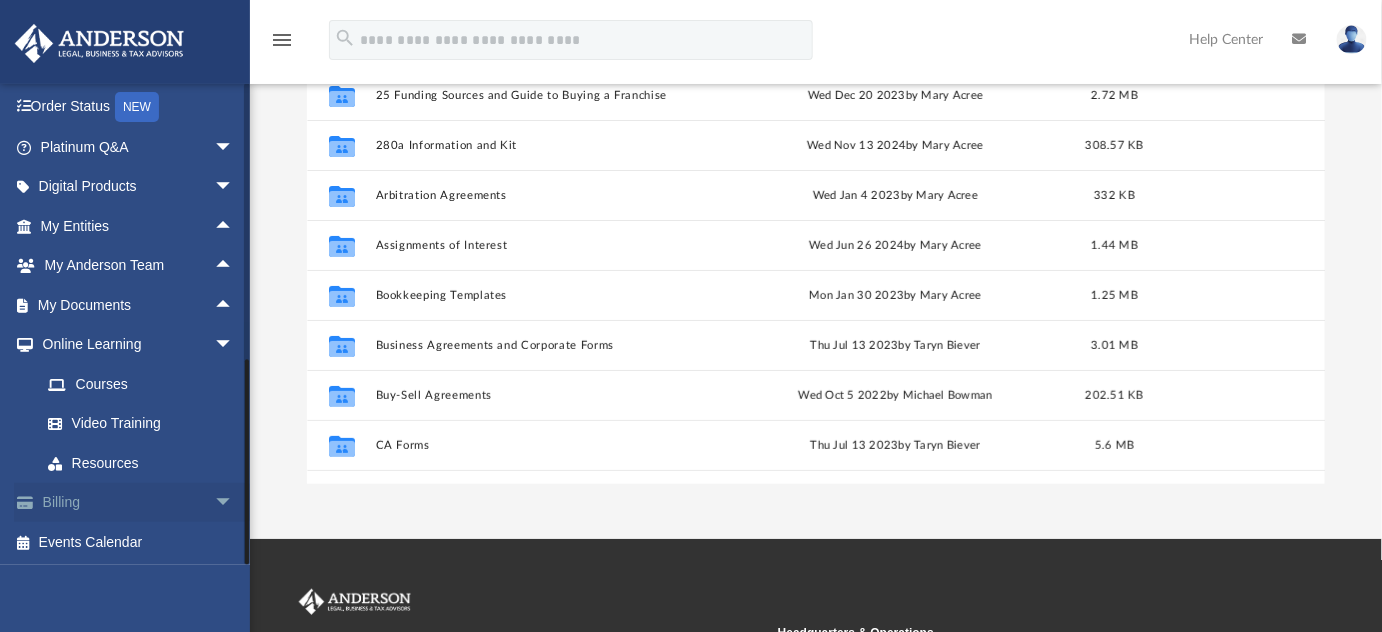 click on "arrow_drop_down" at bounding box center [234, 503] 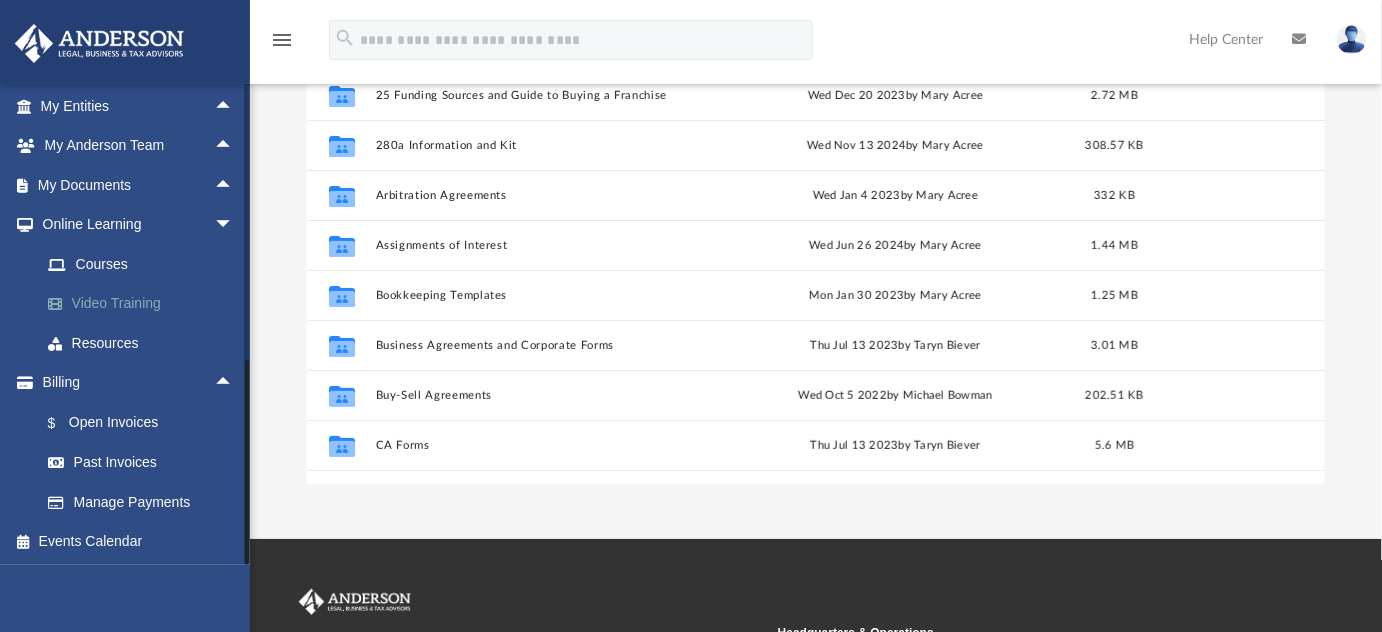 scroll, scrollTop: 0, scrollLeft: 0, axis: both 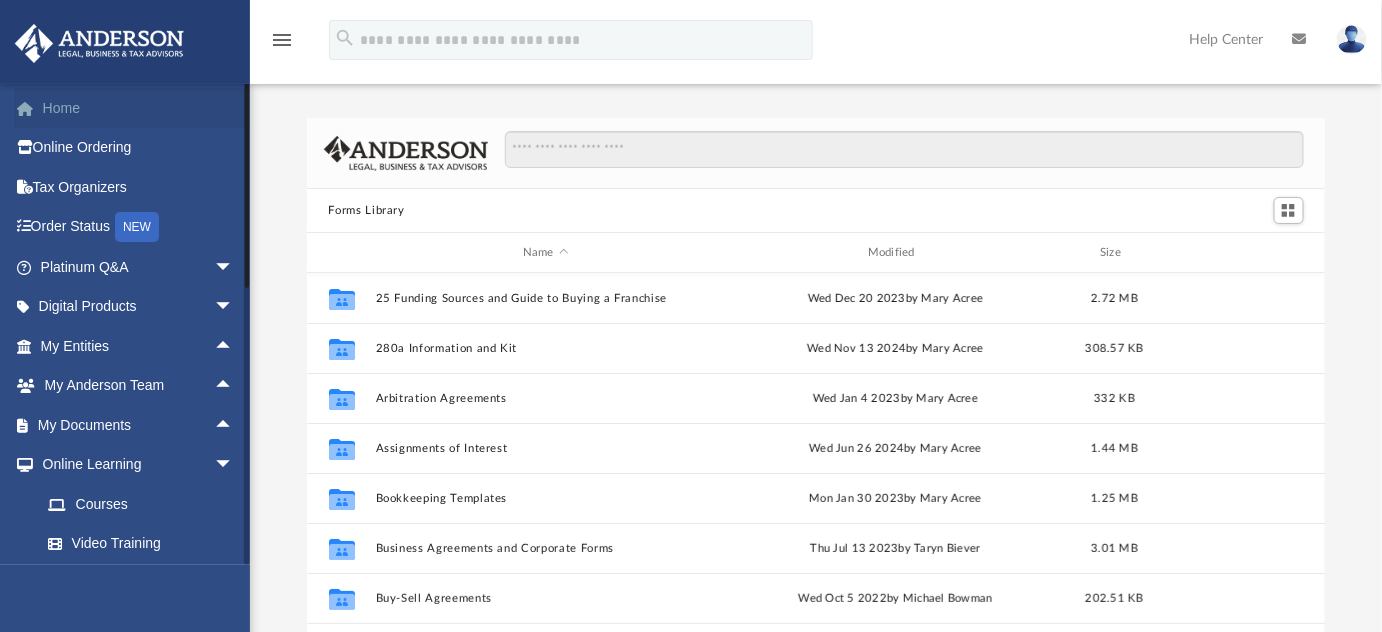 click on "Home" at bounding box center [139, 108] 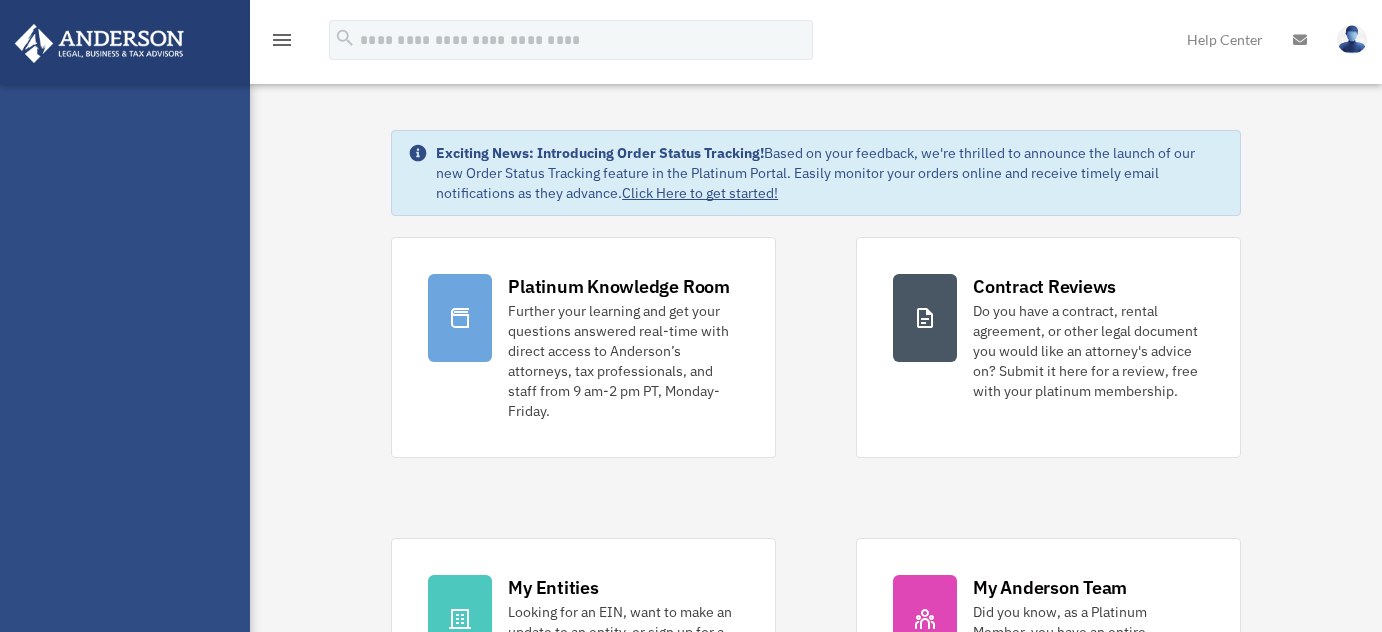 scroll, scrollTop: 0, scrollLeft: 0, axis: both 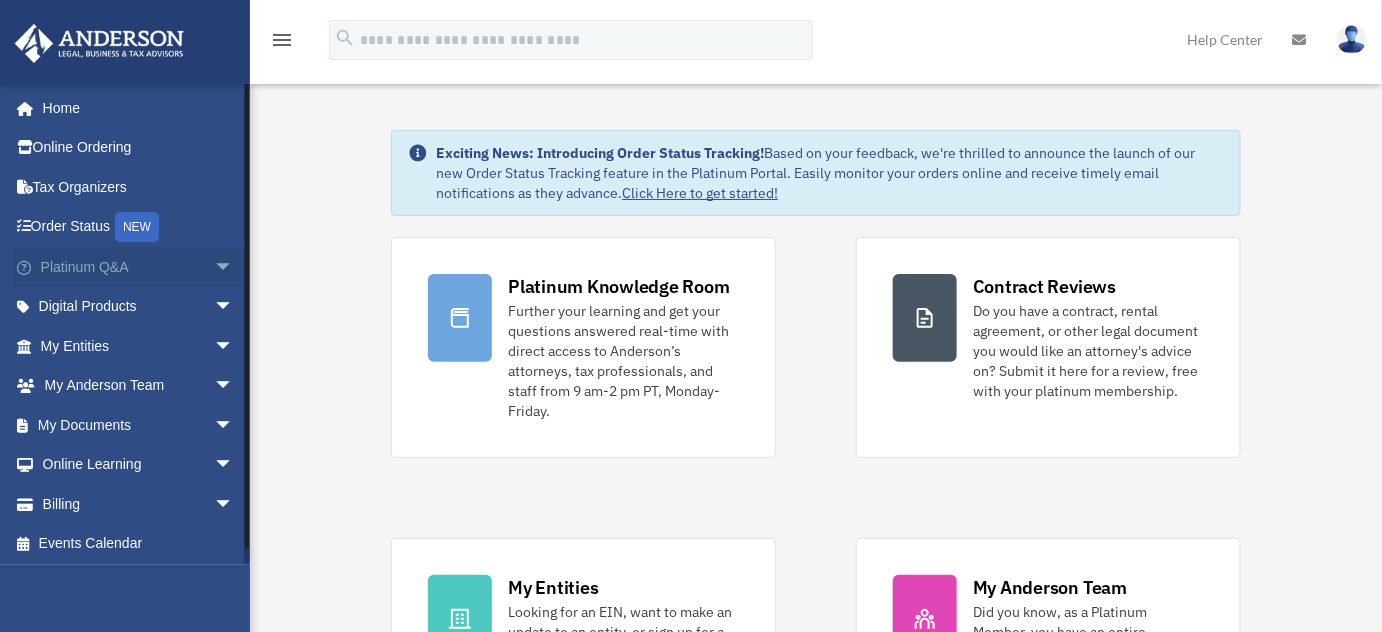 click on "arrow_drop_down" at bounding box center (234, 267) 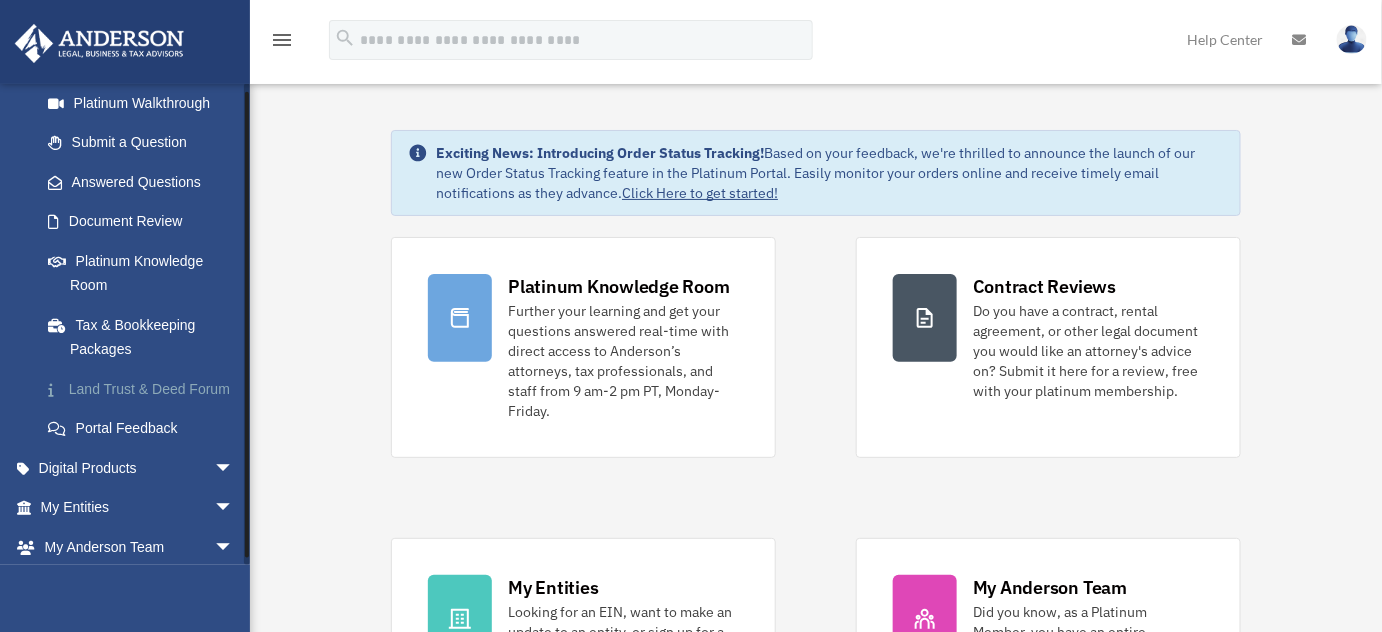 scroll, scrollTop: 247, scrollLeft: 0, axis: vertical 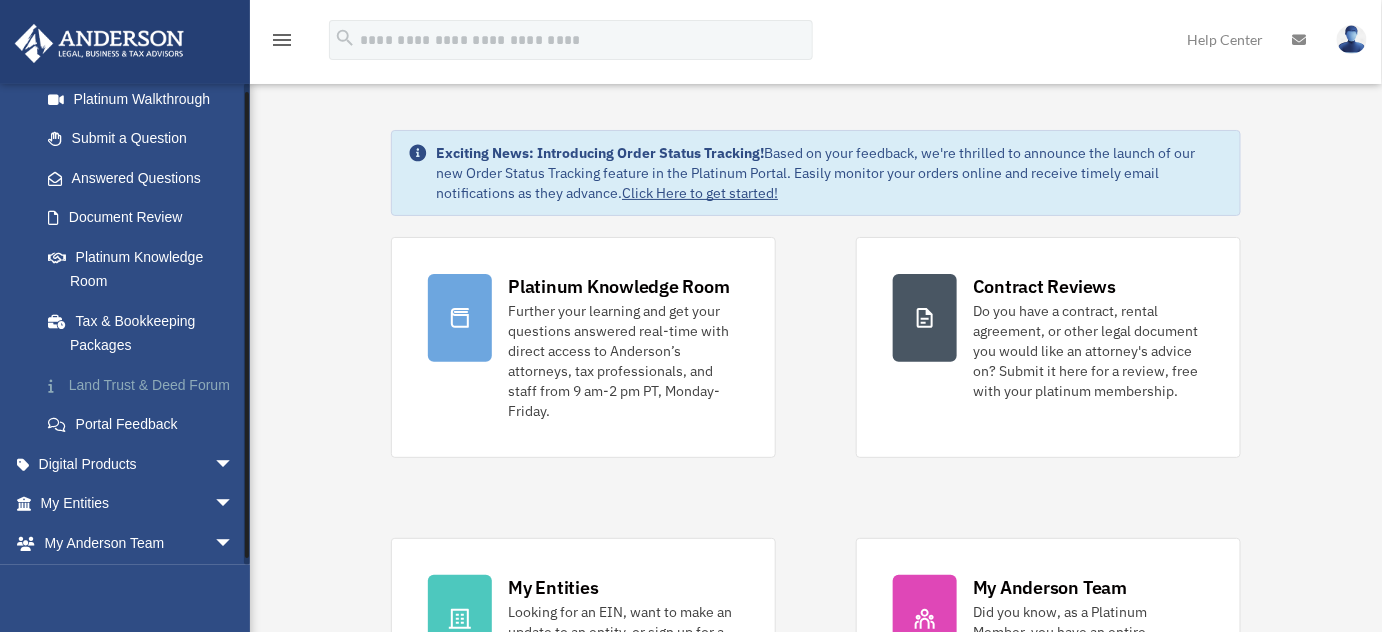 click on "Land Trust & Deed Forum" at bounding box center (146, 385) 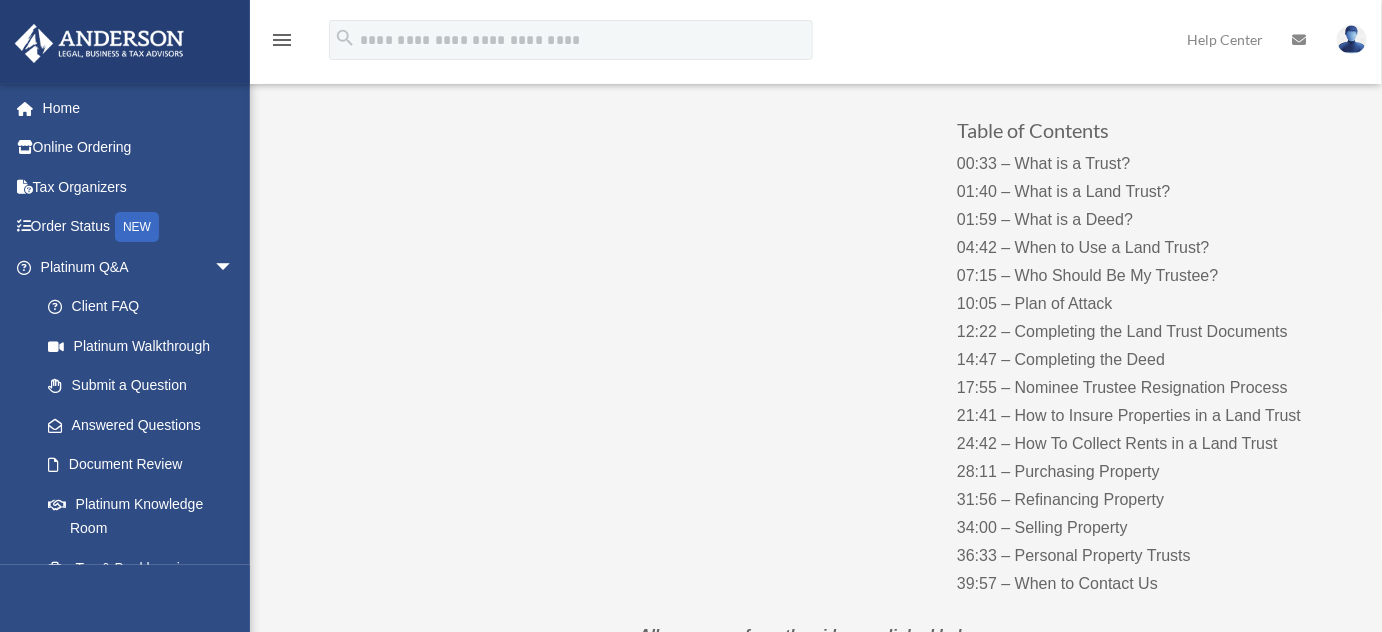 scroll, scrollTop: 202, scrollLeft: 0, axis: vertical 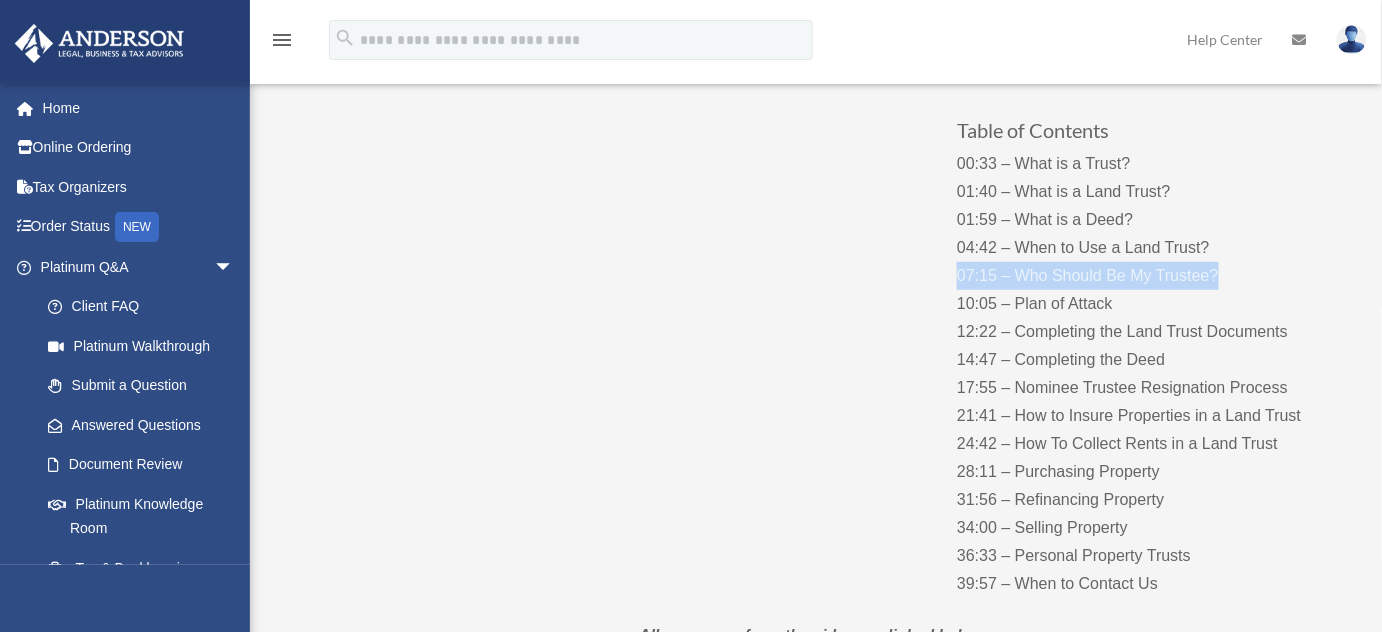 drag, startPoint x: 957, startPoint y: 278, endPoint x: 1218, endPoint y: 276, distance: 261.00766 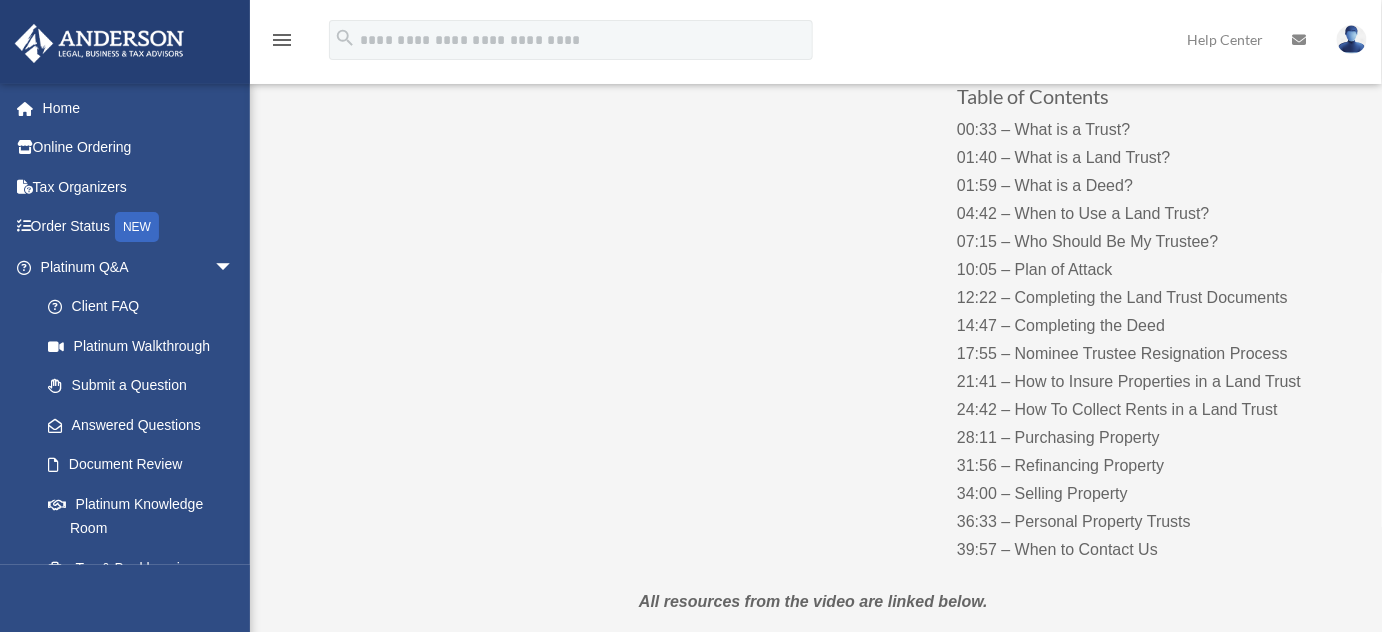 scroll, scrollTop: 239, scrollLeft: 0, axis: vertical 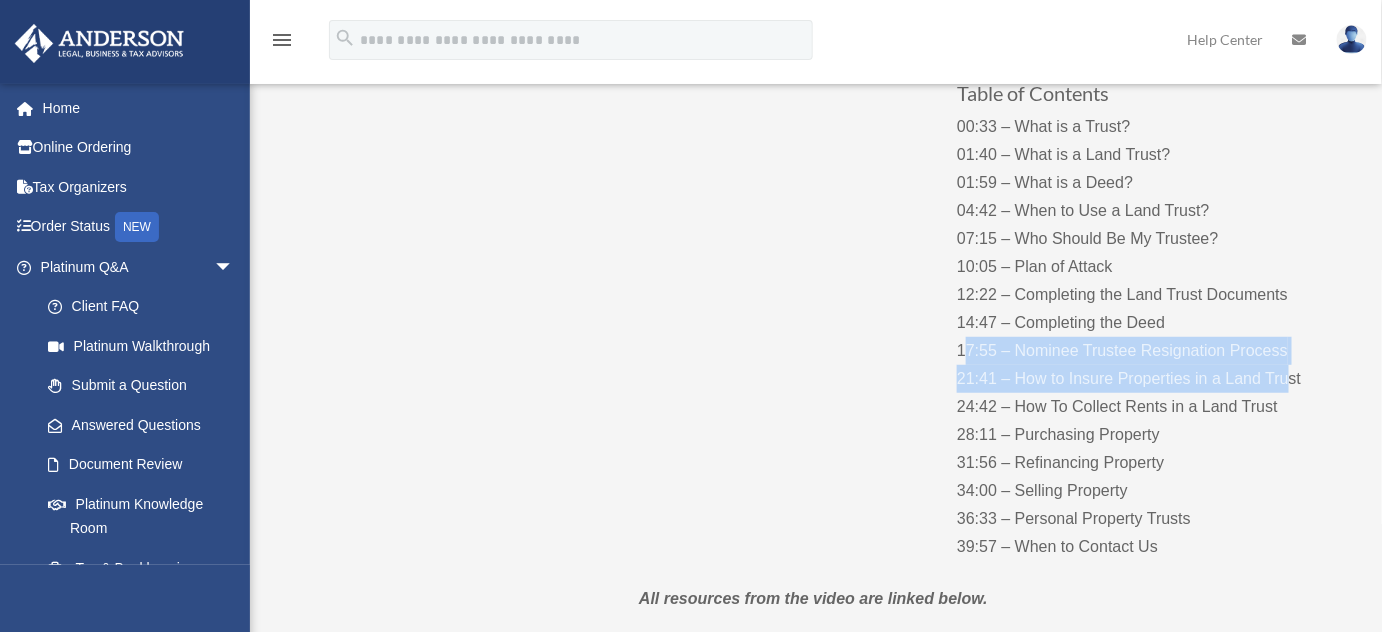 drag, startPoint x: 965, startPoint y: 350, endPoint x: 1288, endPoint y: 381, distance: 324.4842 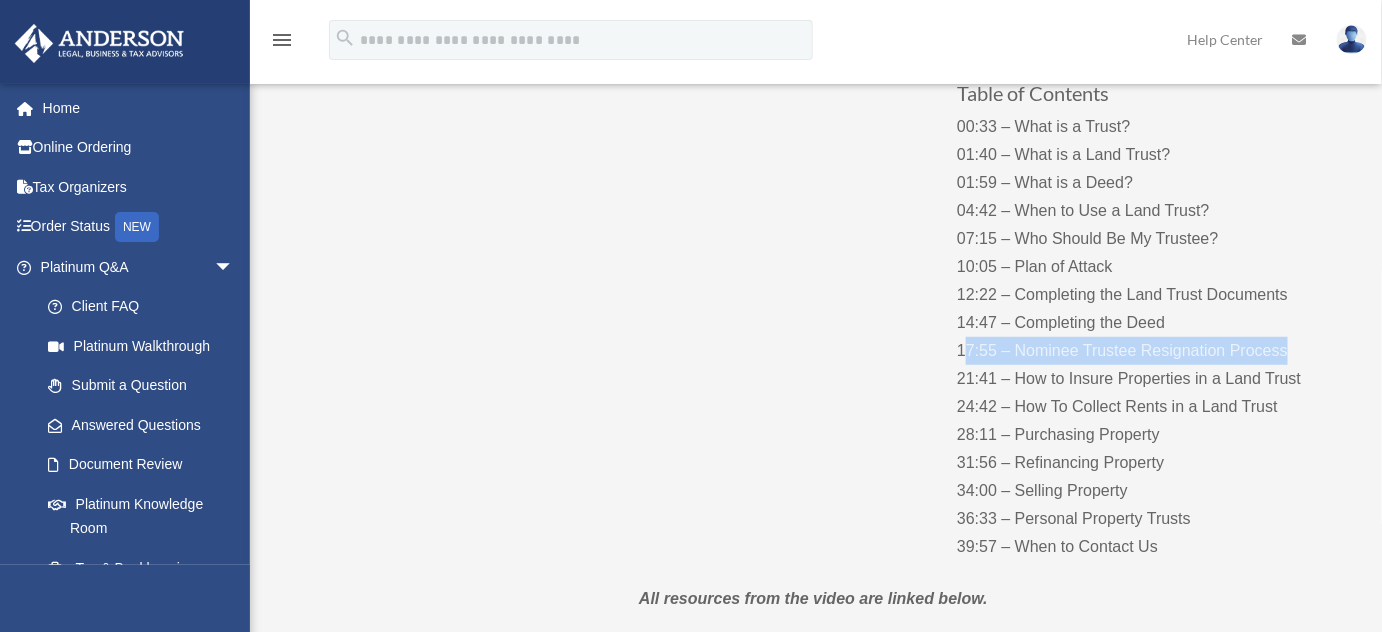 drag, startPoint x: 962, startPoint y: 351, endPoint x: 1297, endPoint y: 358, distance: 335.07312 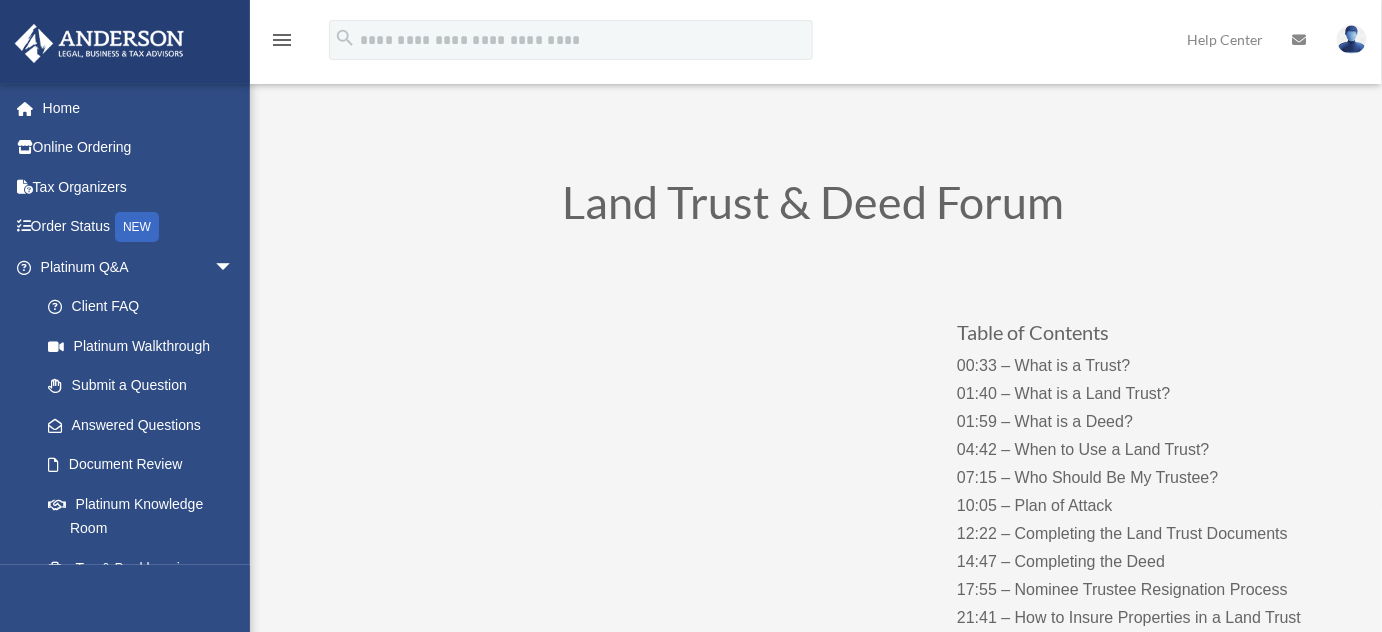 scroll, scrollTop: 152, scrollLeft: 0, axis: vertical 